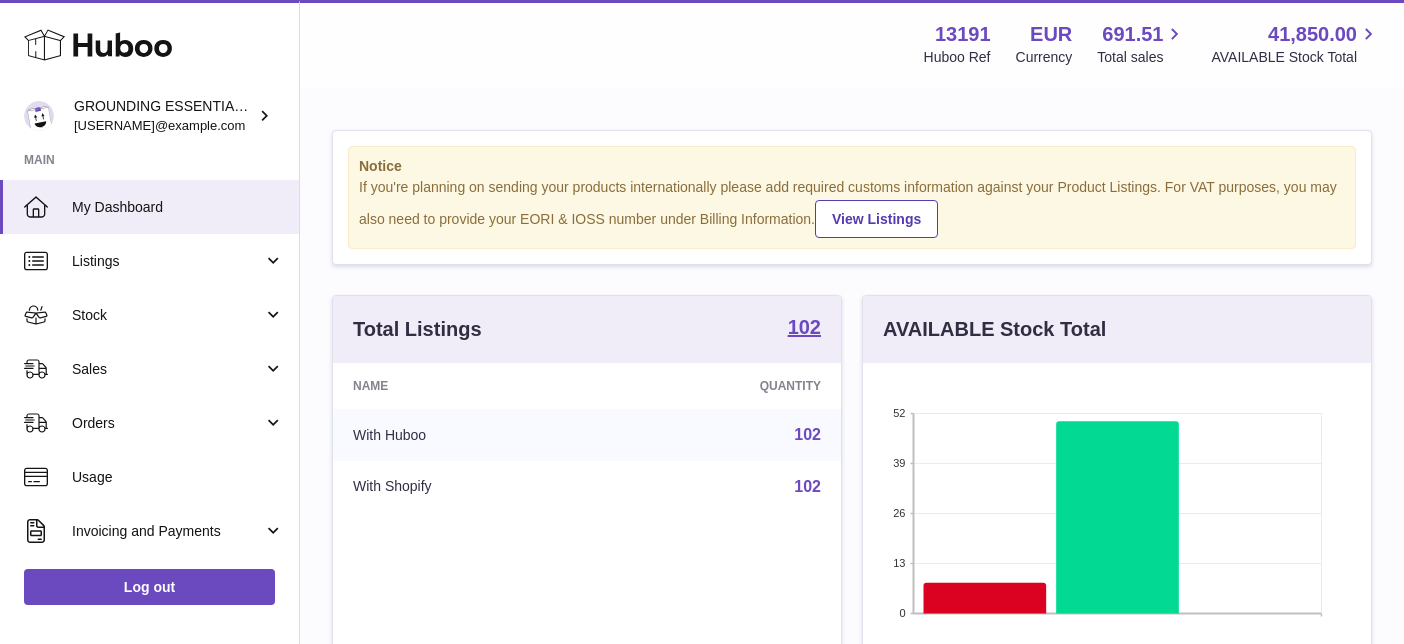 scroll, scrollTop: 0, scrollLeft: 0, axis: both 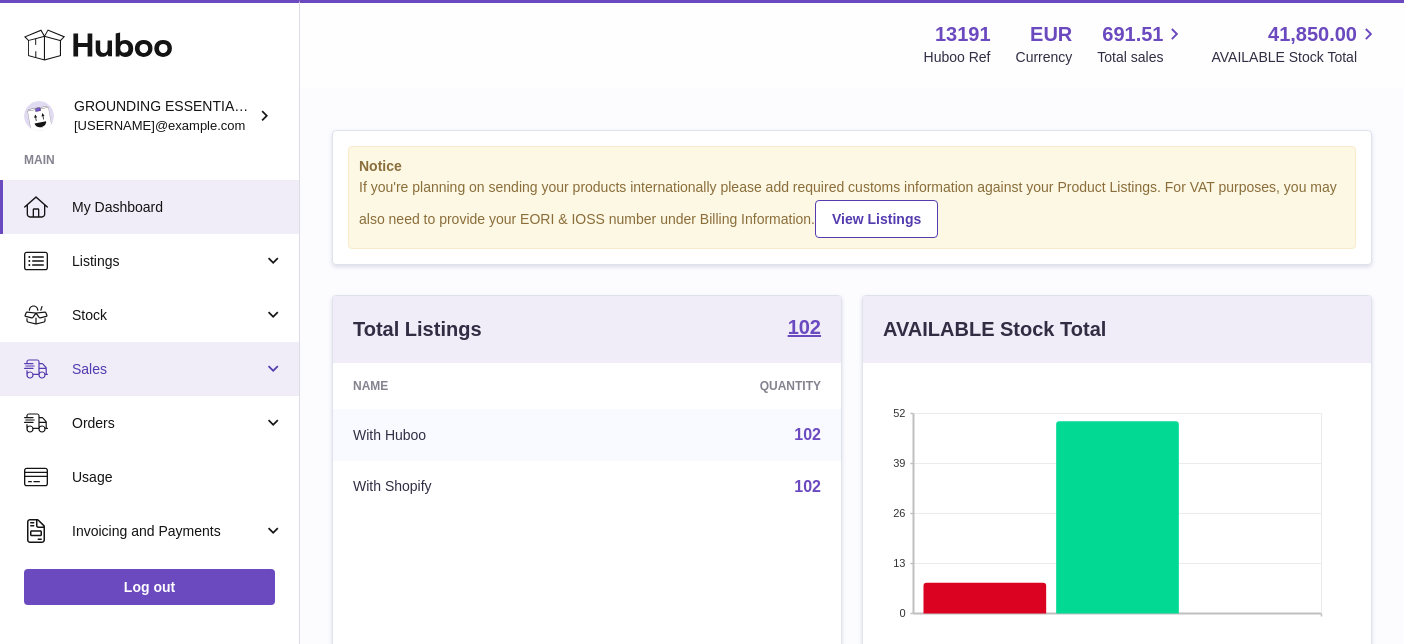 click on "Sales" at bounding box center (167, 369) 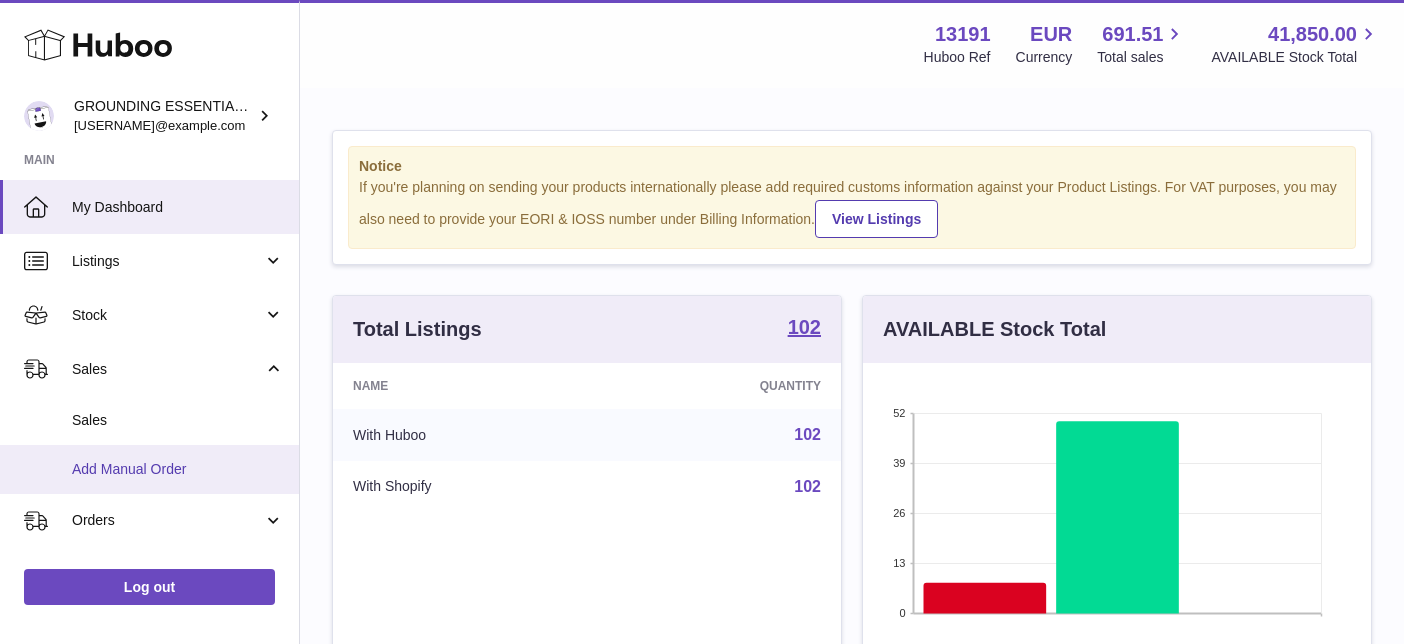 click on "Add Manual Order" at bounding box center (149, 469) 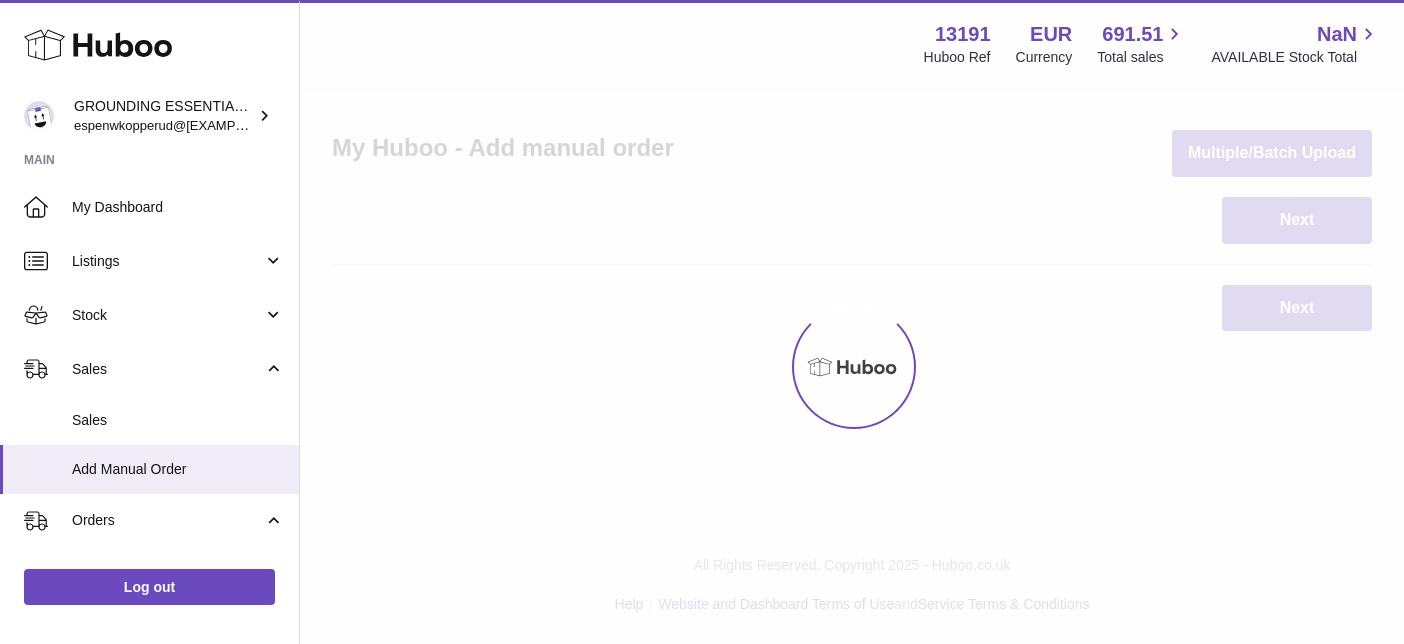 scroll, scrollTop: 0, scrollLeft: 0, axis: both 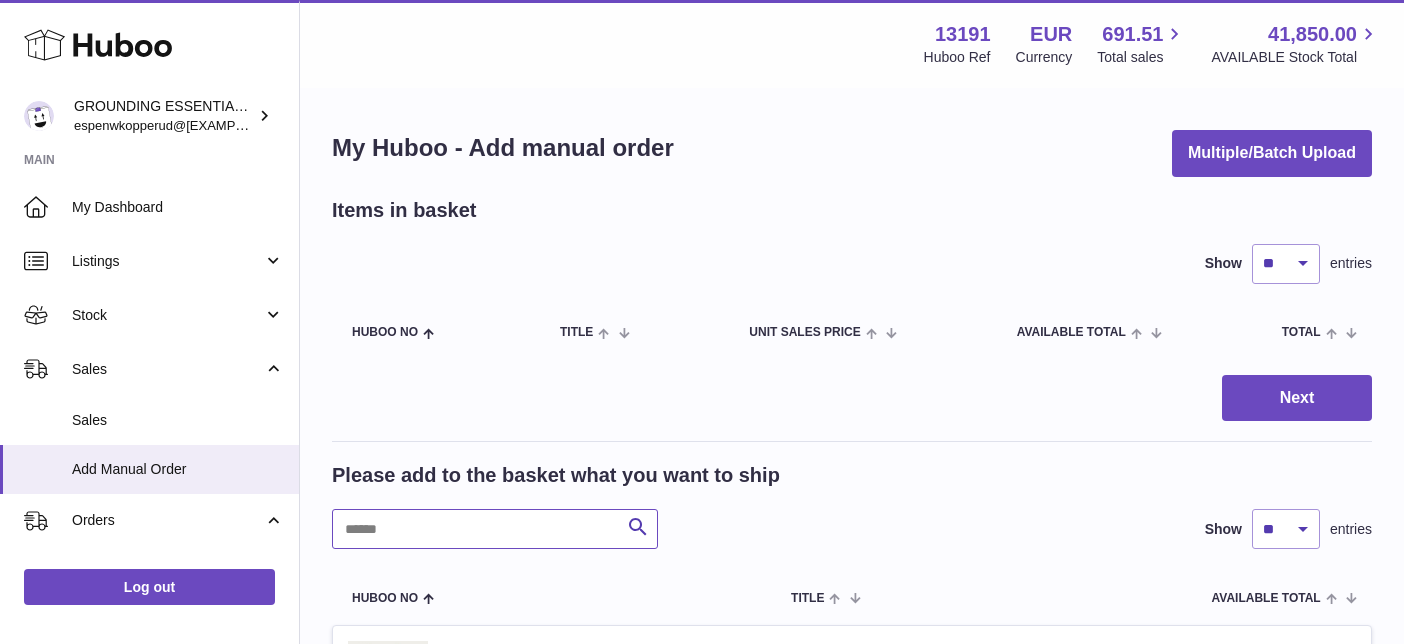 click at bounding box center (495, 529) 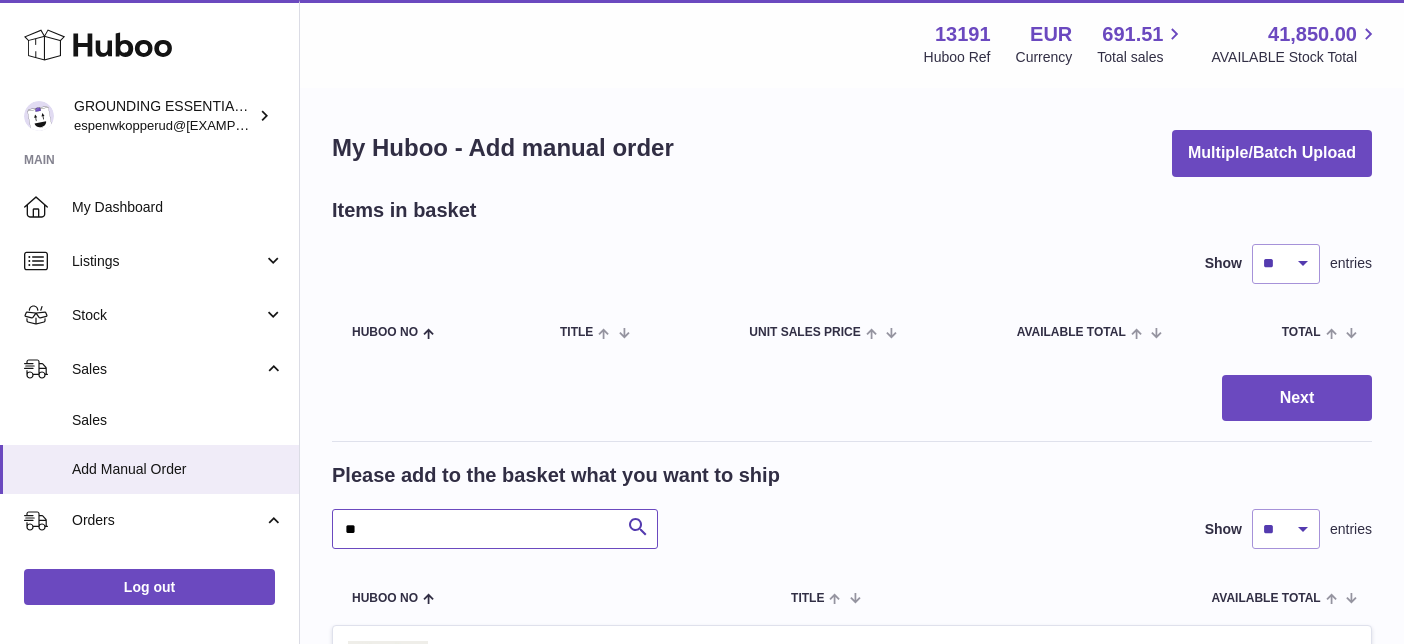 type on "*" 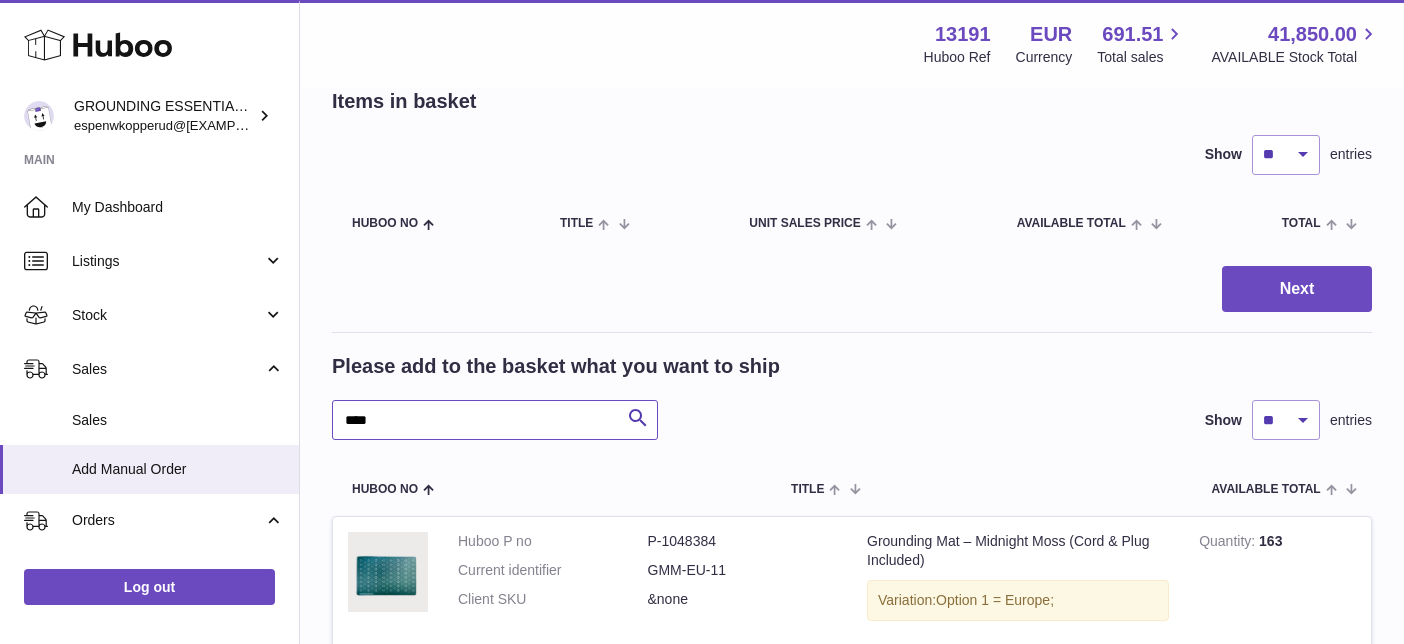 scroll, scrollTop: 366, scrollLeft: 0, axis: vertical 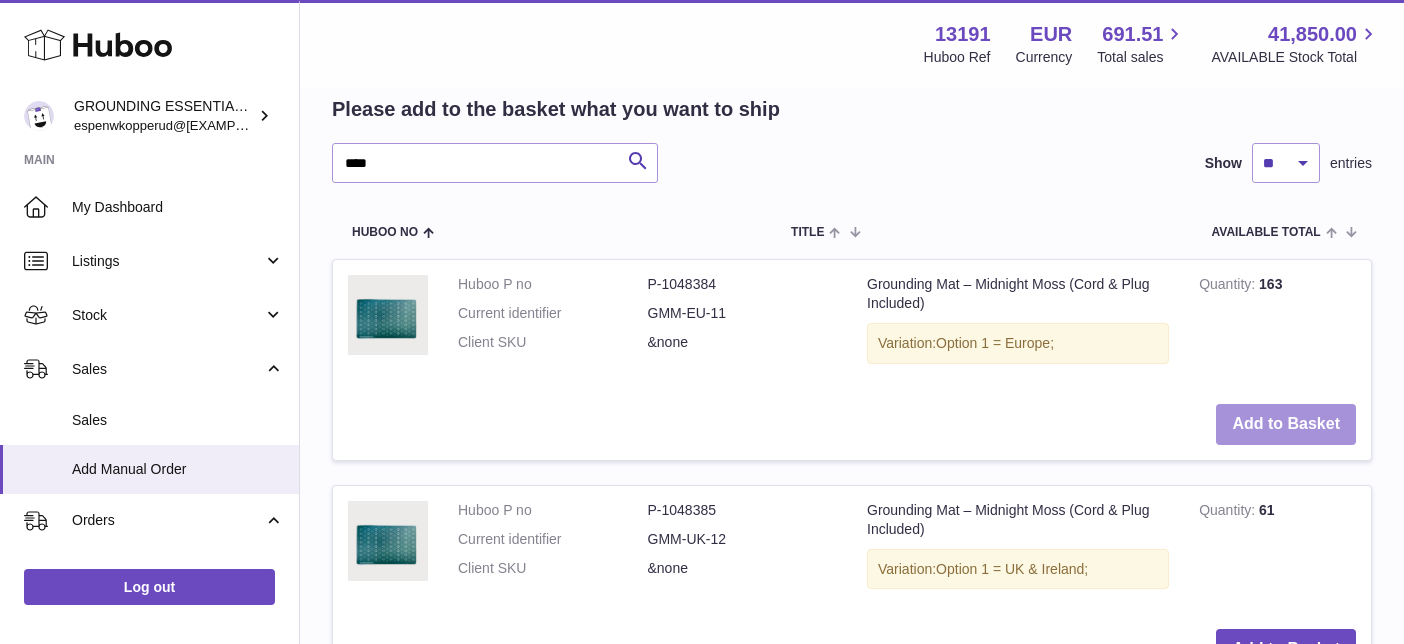 click on "Add to Basket" at bounding box center (1286, 424) 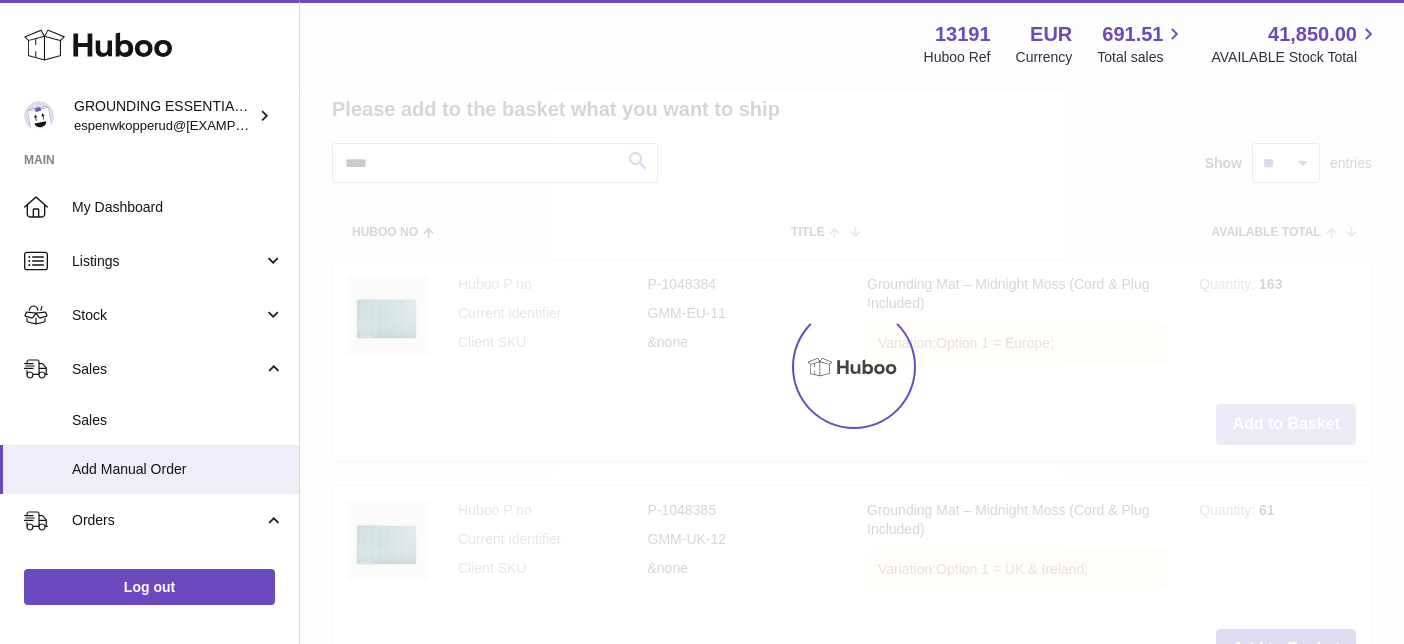 scroll, scrollTop: 591, scrollLeft: 0, axis: vertical 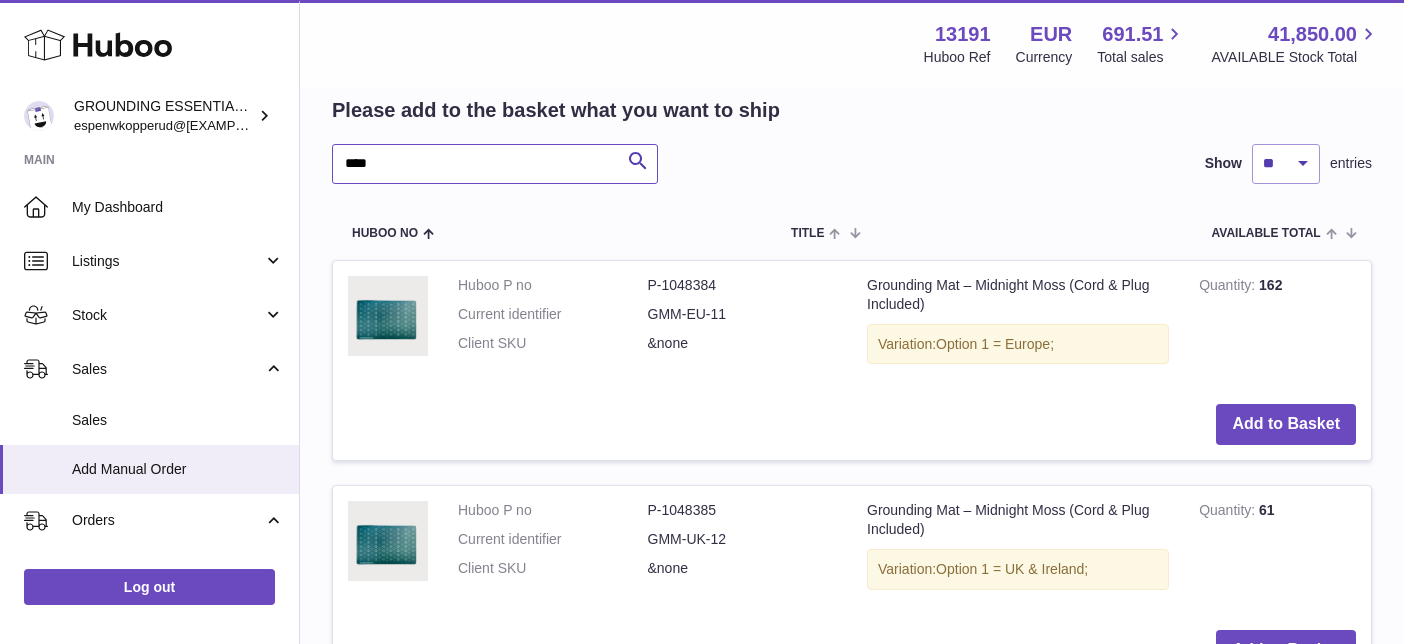 click on "****" at bounding box center (495, 164) 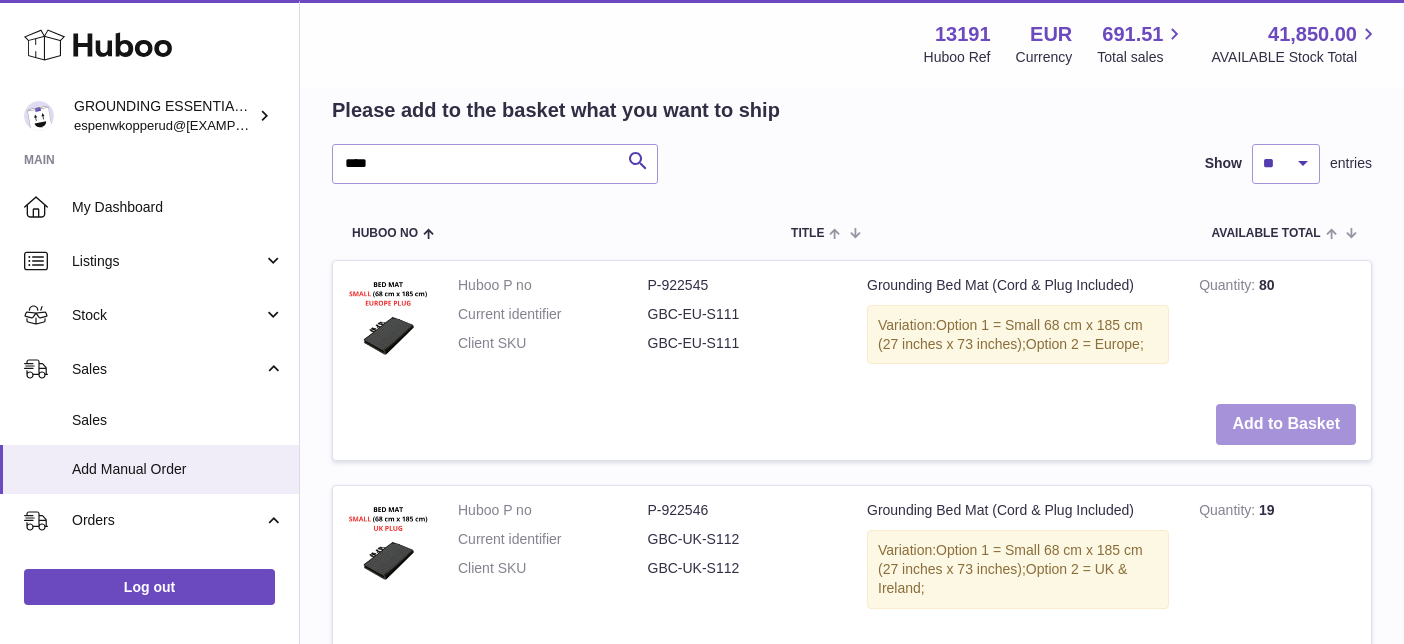 click on "Add to Basket" at bounding box center [1286, 424] 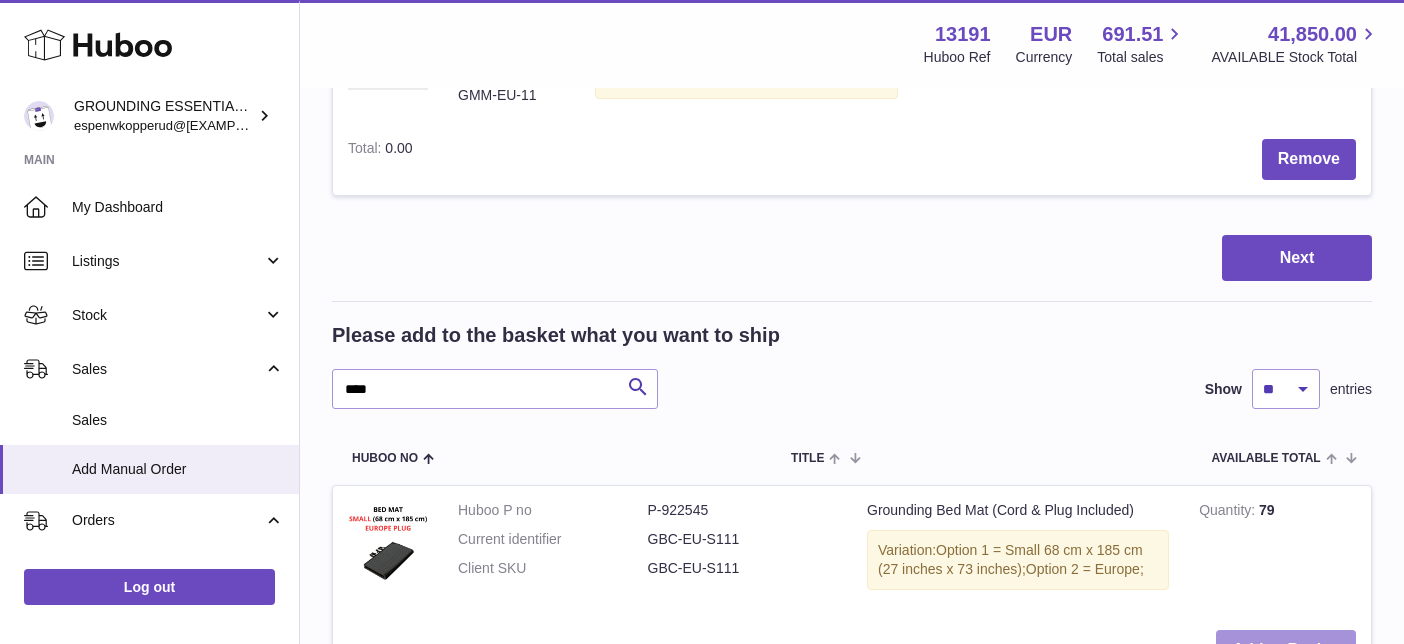 scroll, scrollTop: 817, scrollLeft: 0, axis: vertical 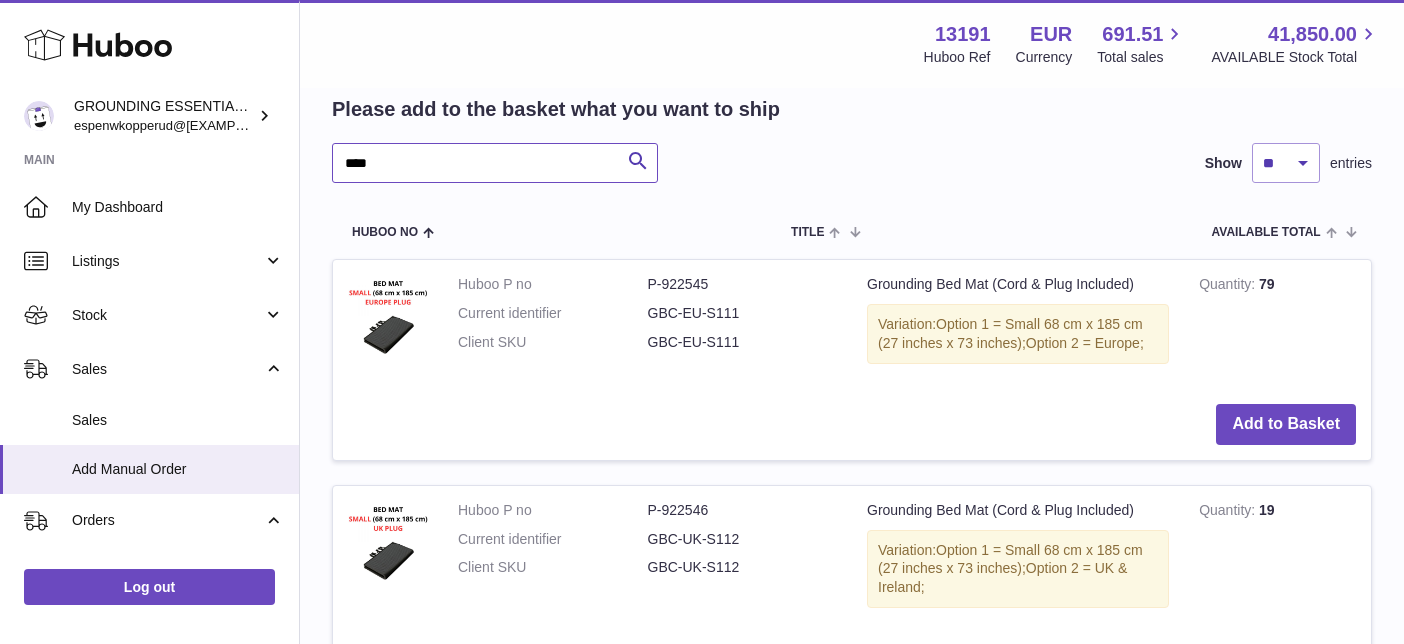 click on "****" at bounding box center (495, 163) 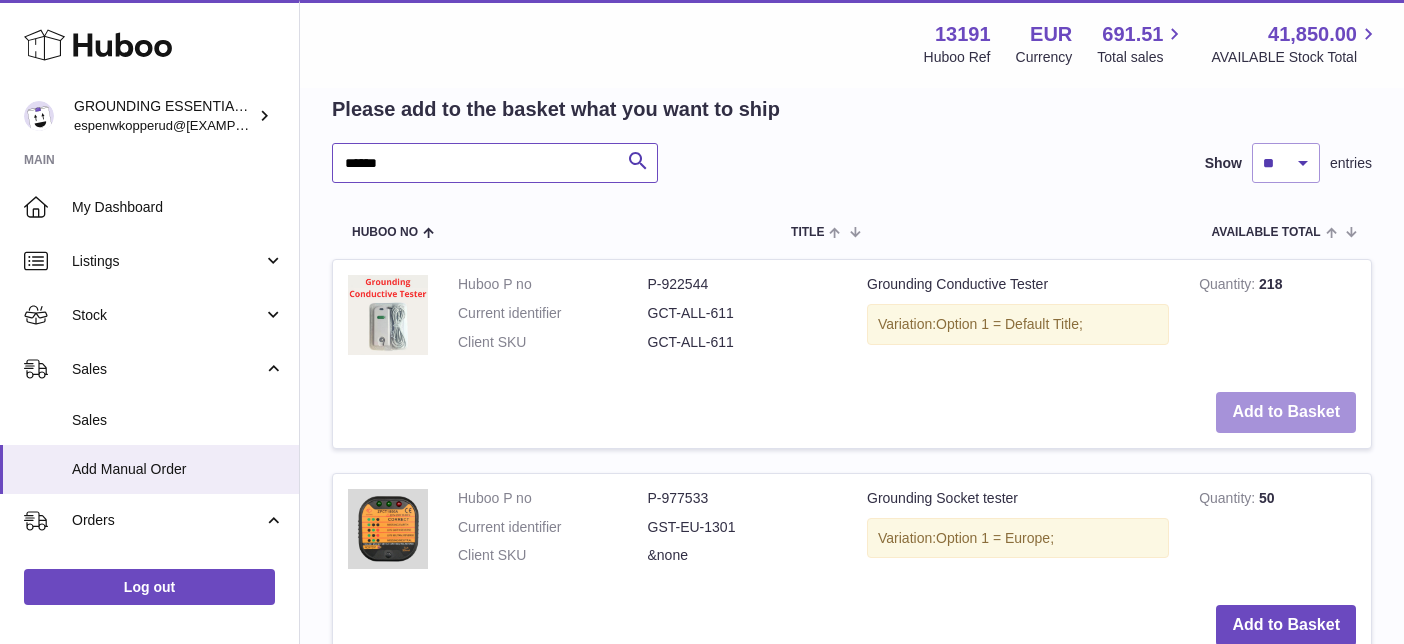 type on "******" 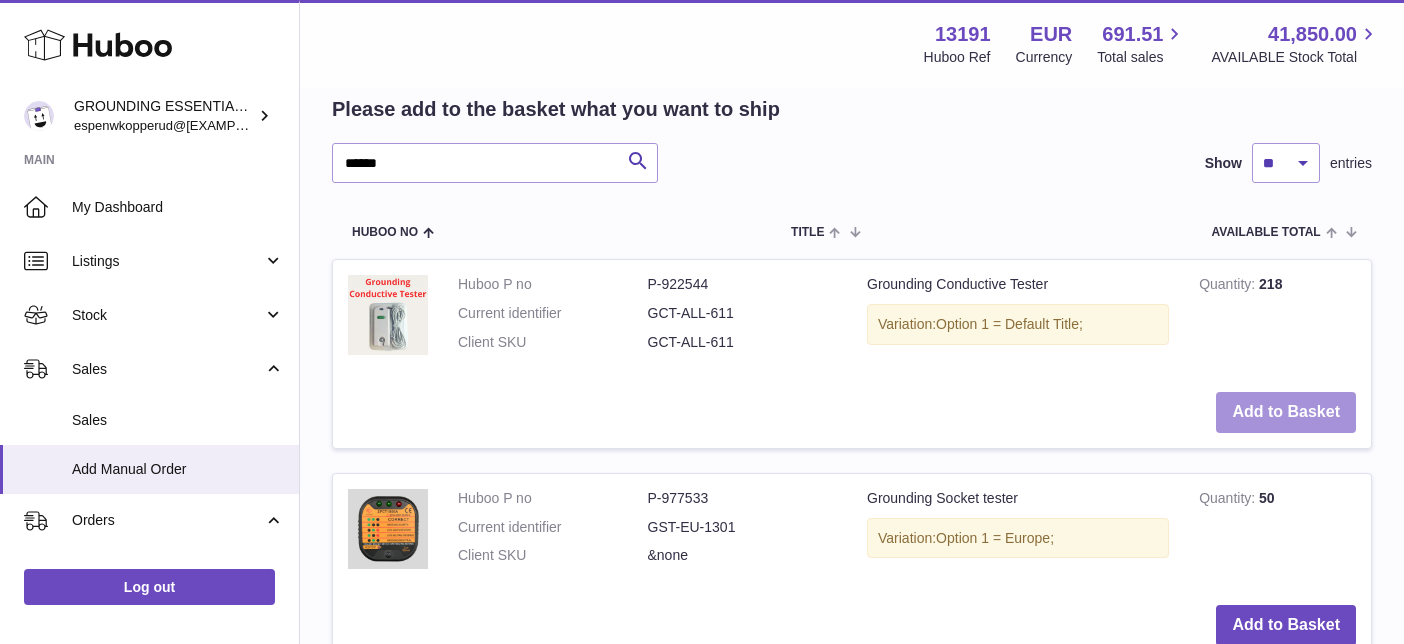 click on "Add to Basket" at bounding box center [1286, 412] 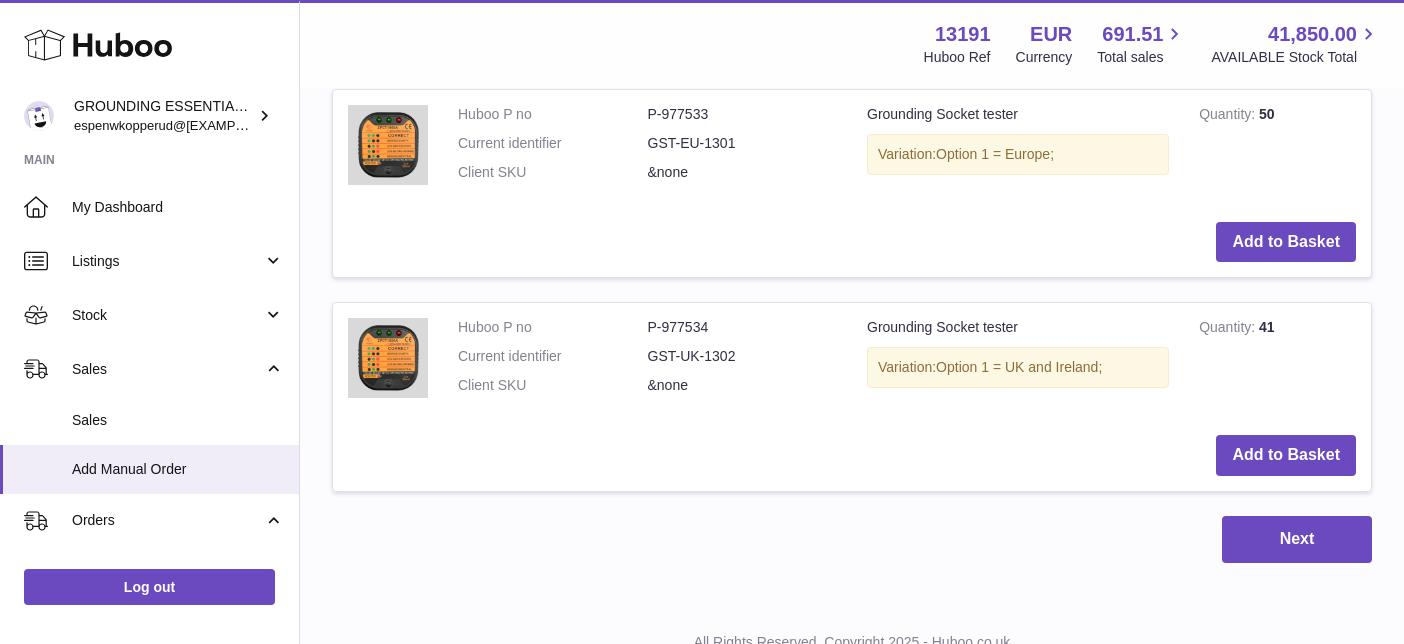 scroll, scrollTop: 1498, scrollLeft: 0, axis: vertical 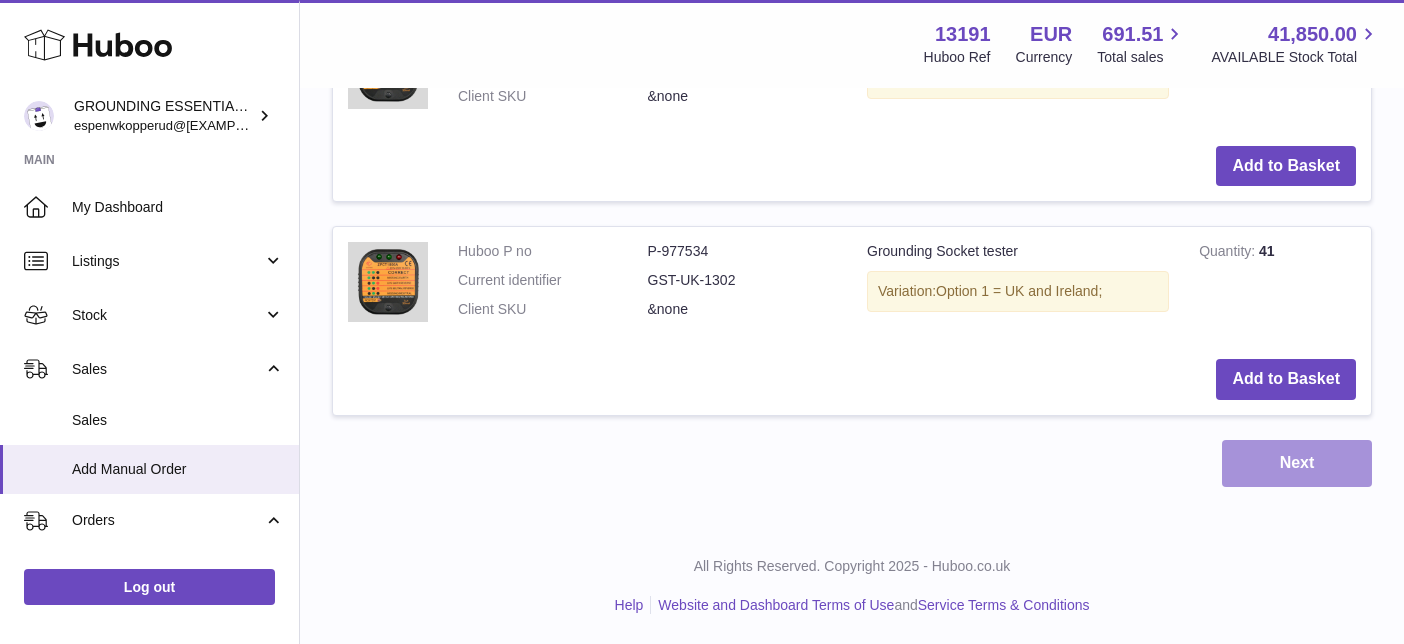 click on "Next" at bounding box center (1297, 463) 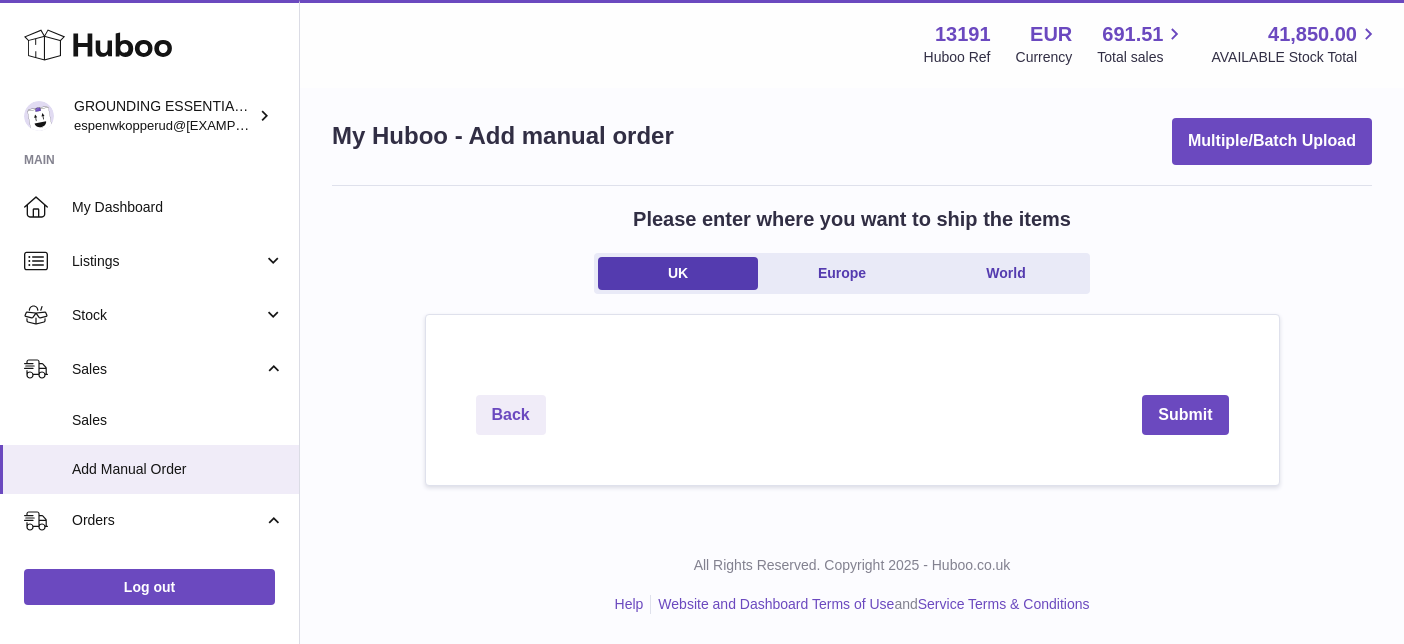 scroll, scrollTop: 0, scrollLeft: 0, axis: both 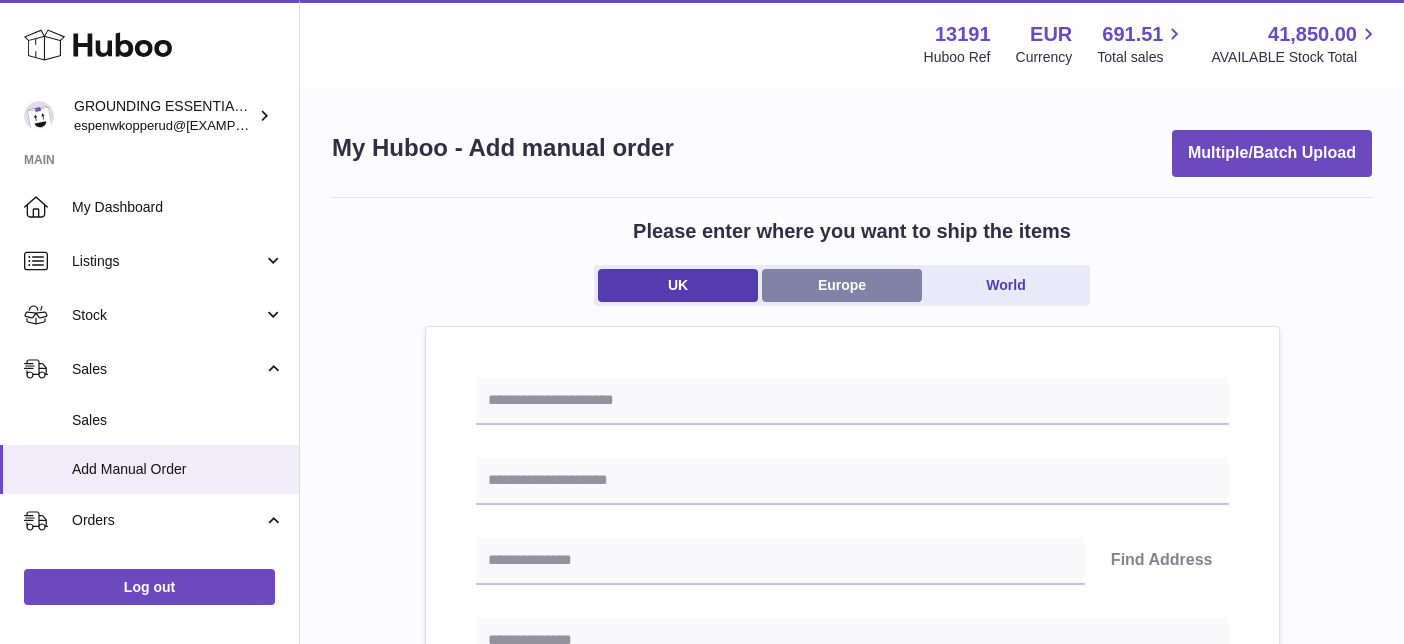click on "Europe" at bounding box center [842, 285] 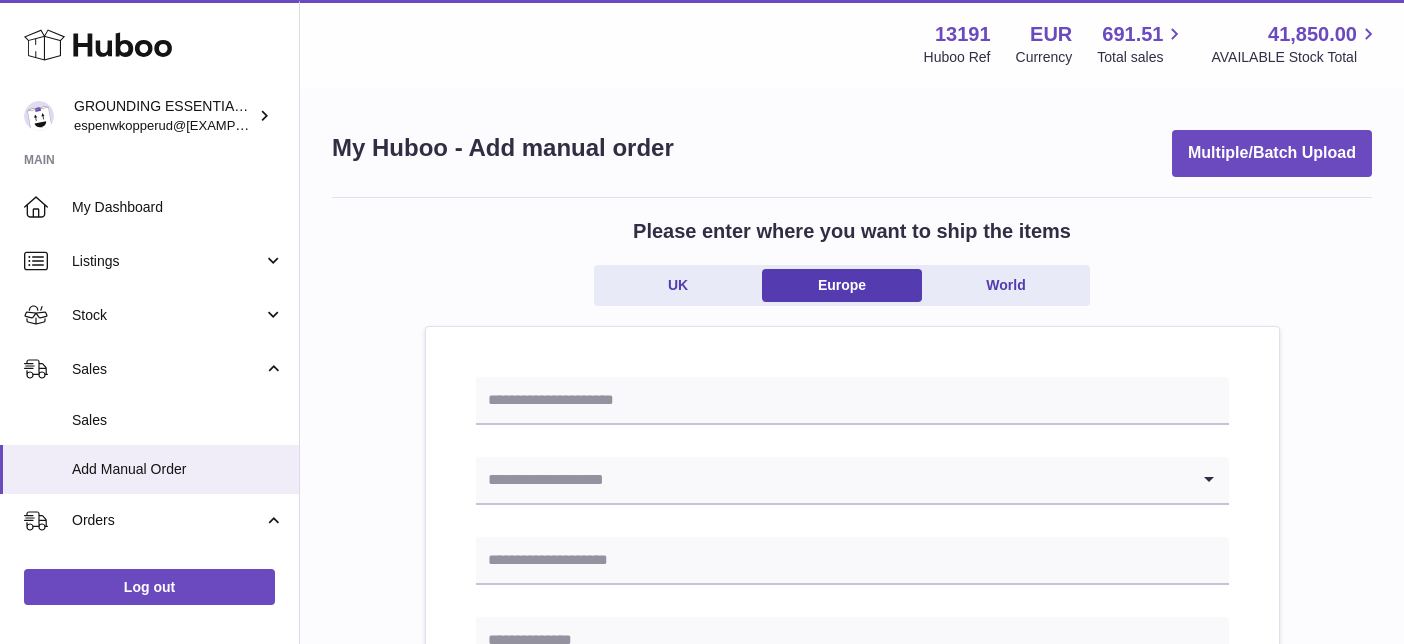 click at bounding box center [832, 480] 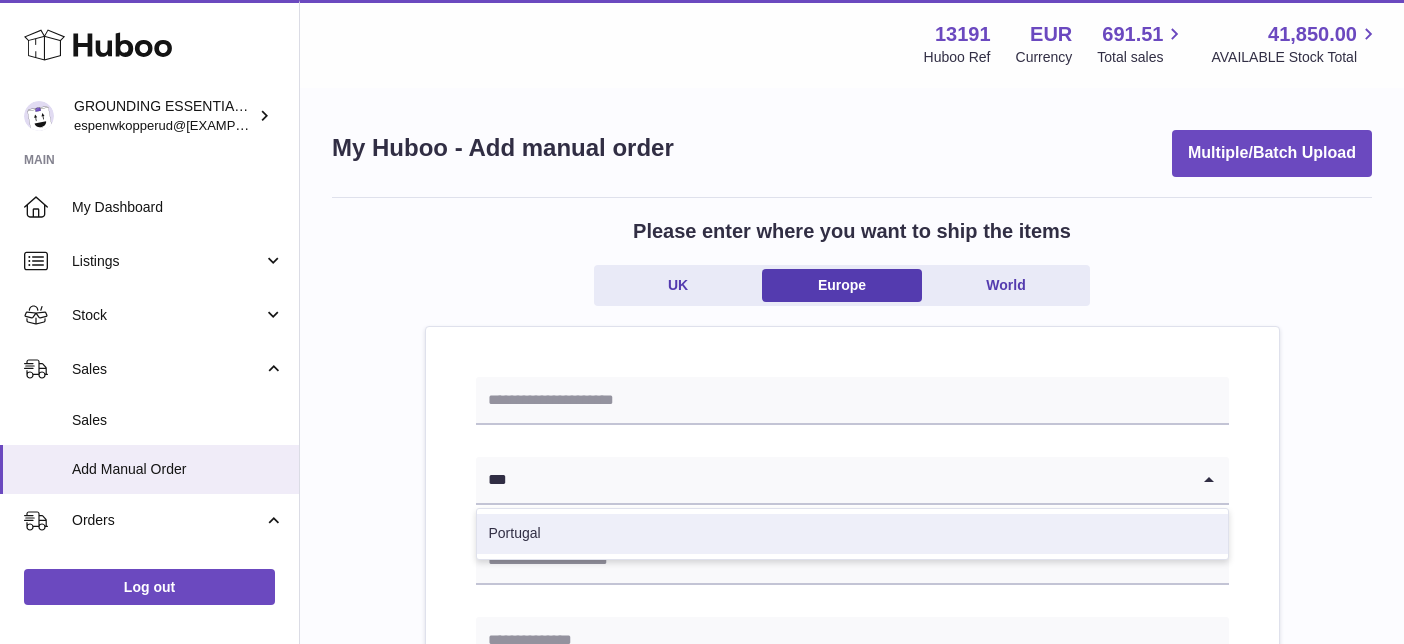 click on "Portugal" at bounding box center (852, 534) 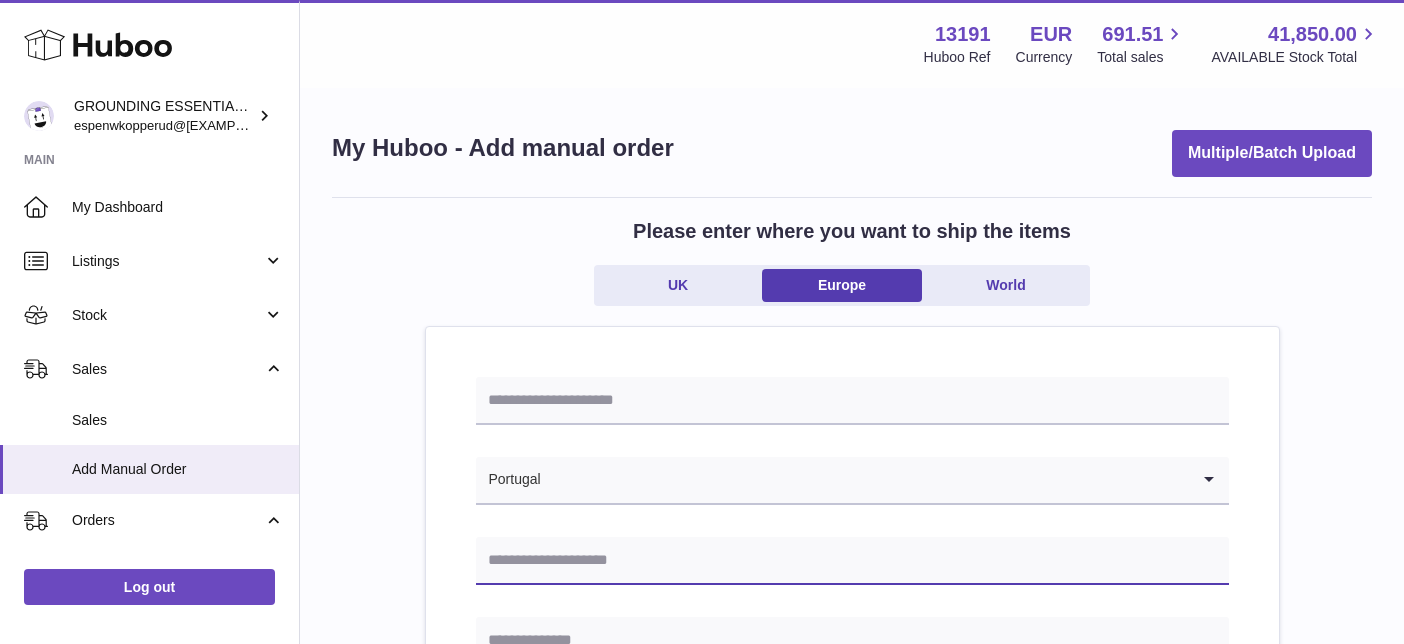 click at bounding box center [852, 561] 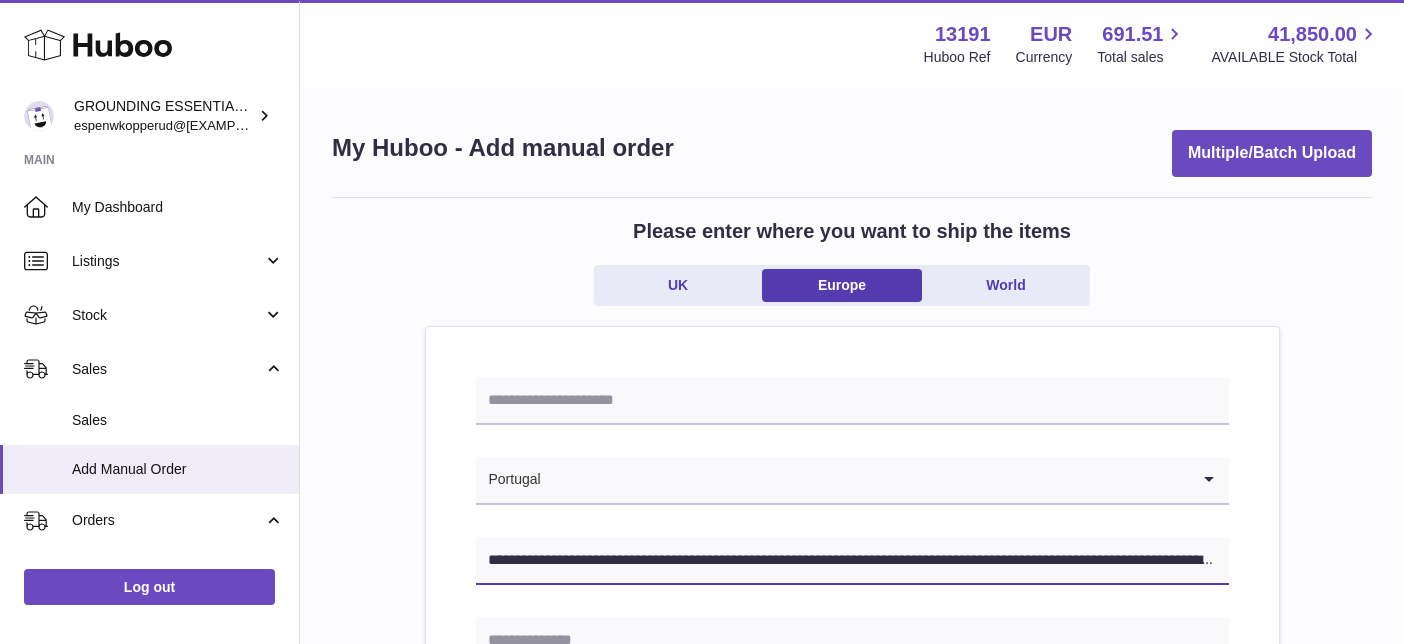 scroll, scrollTop: 0, scrollLeft: 230, axis: horizontal 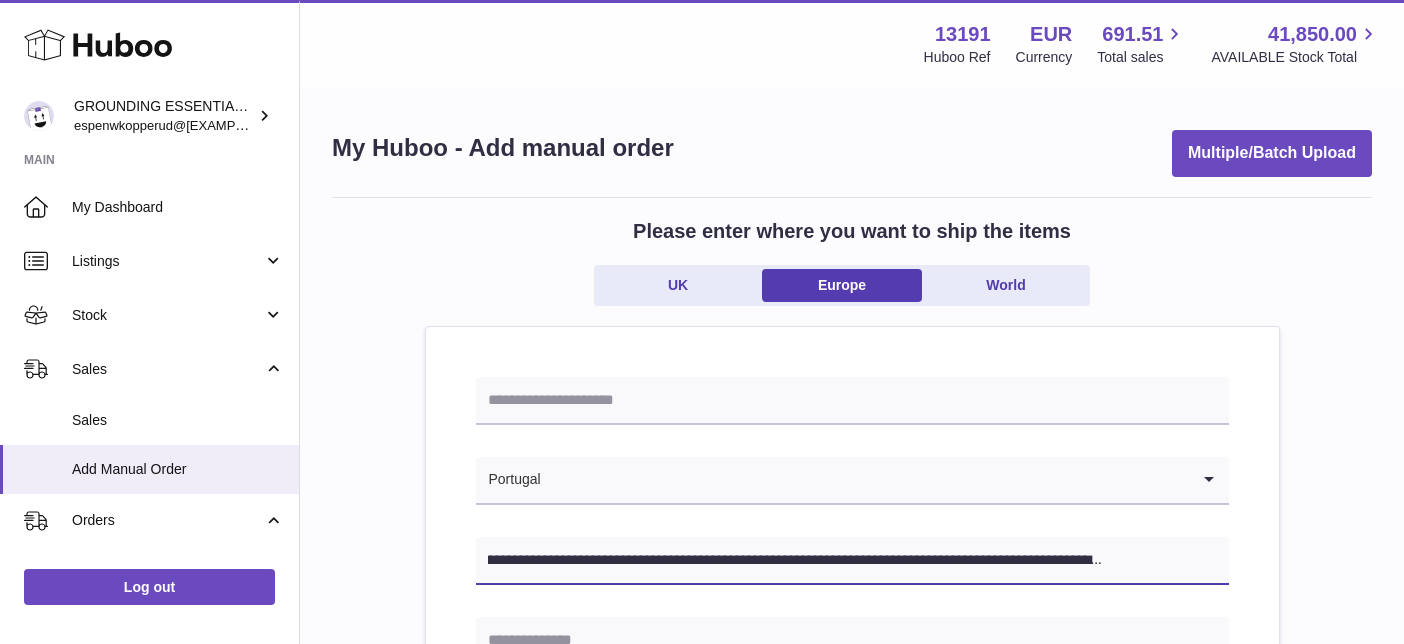 drag, startPoint x: 625, startPoint y: 559, endPoint x: 384, endPoint y: 548, distance: 241.2509 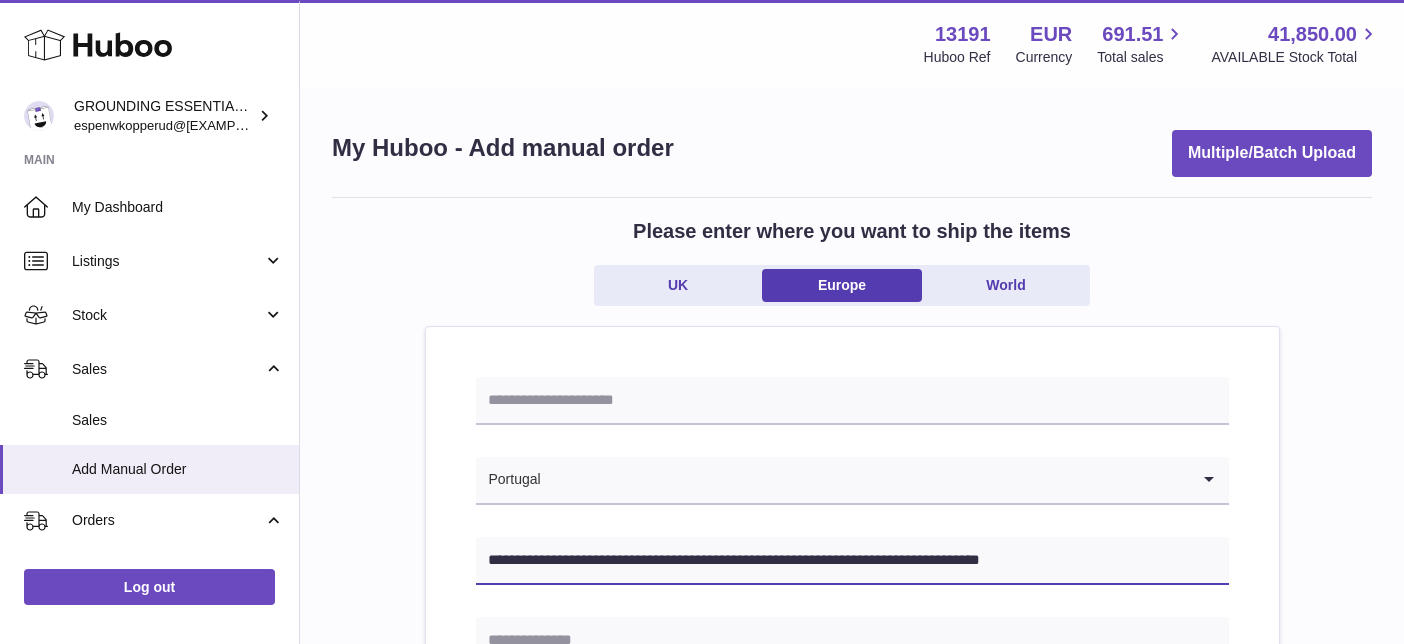 drag, startPoint x: 601, startPoint y: 562, endPoint x: 756, endPoint y: 562, distance: 155 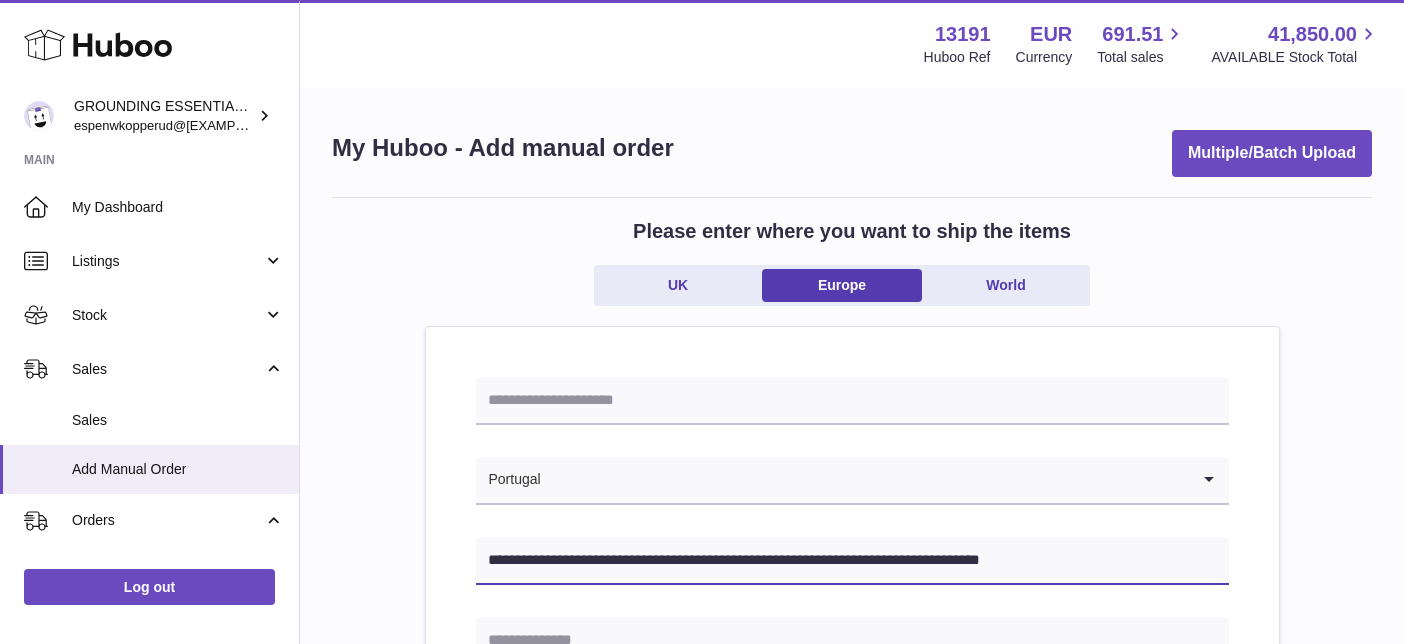 click on "**********" at bounding box center [852, 561] 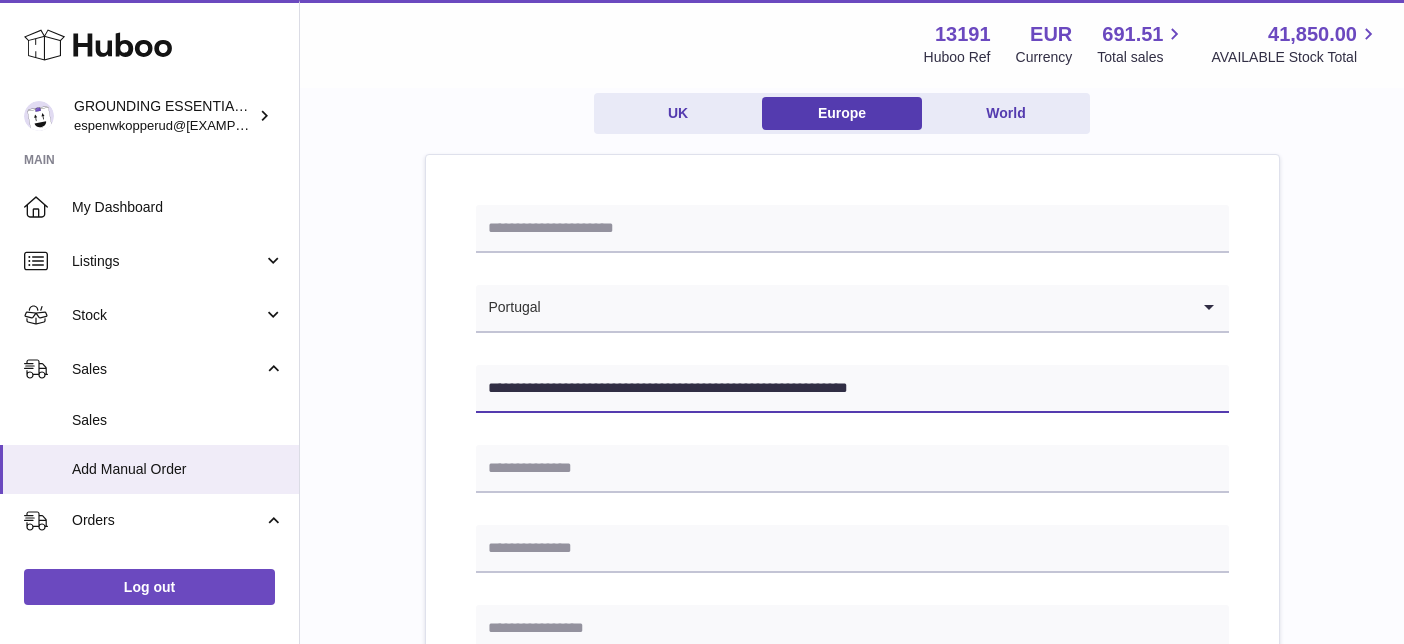 scroll, scrollTop: 185, scrollLeft: 0, axis: vertical 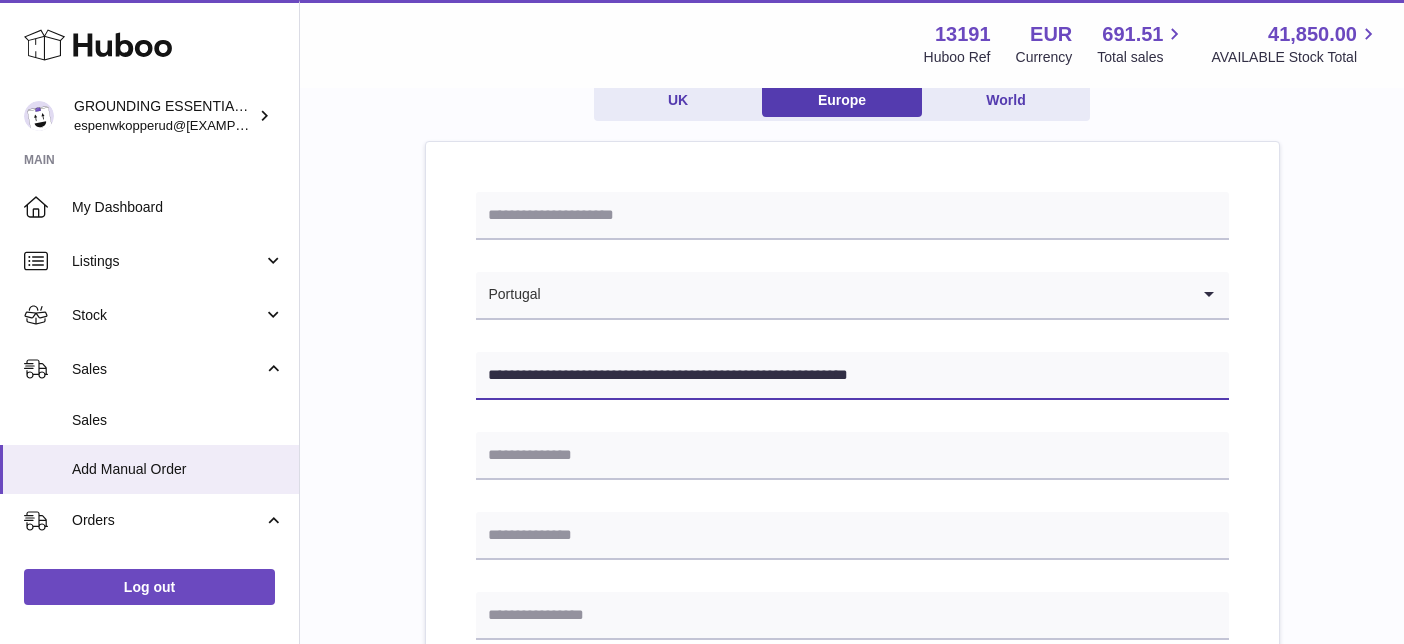 type on "**********" 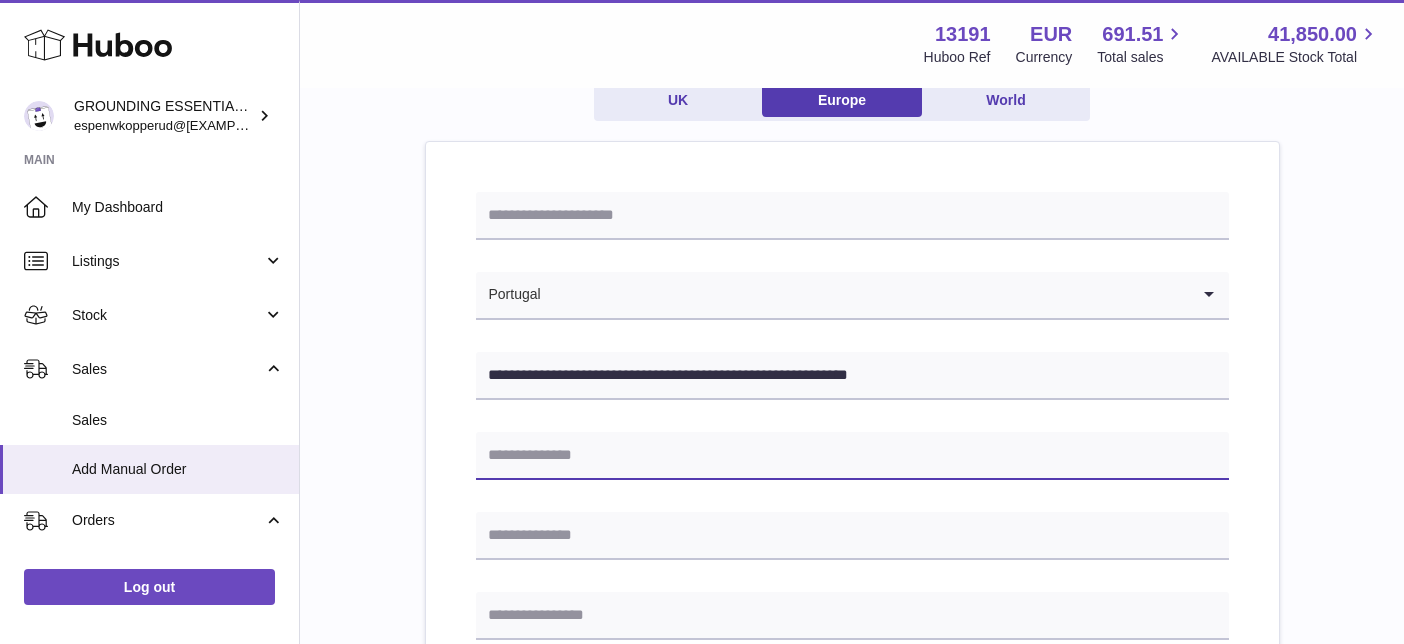 click at bounding box center (852, 456) 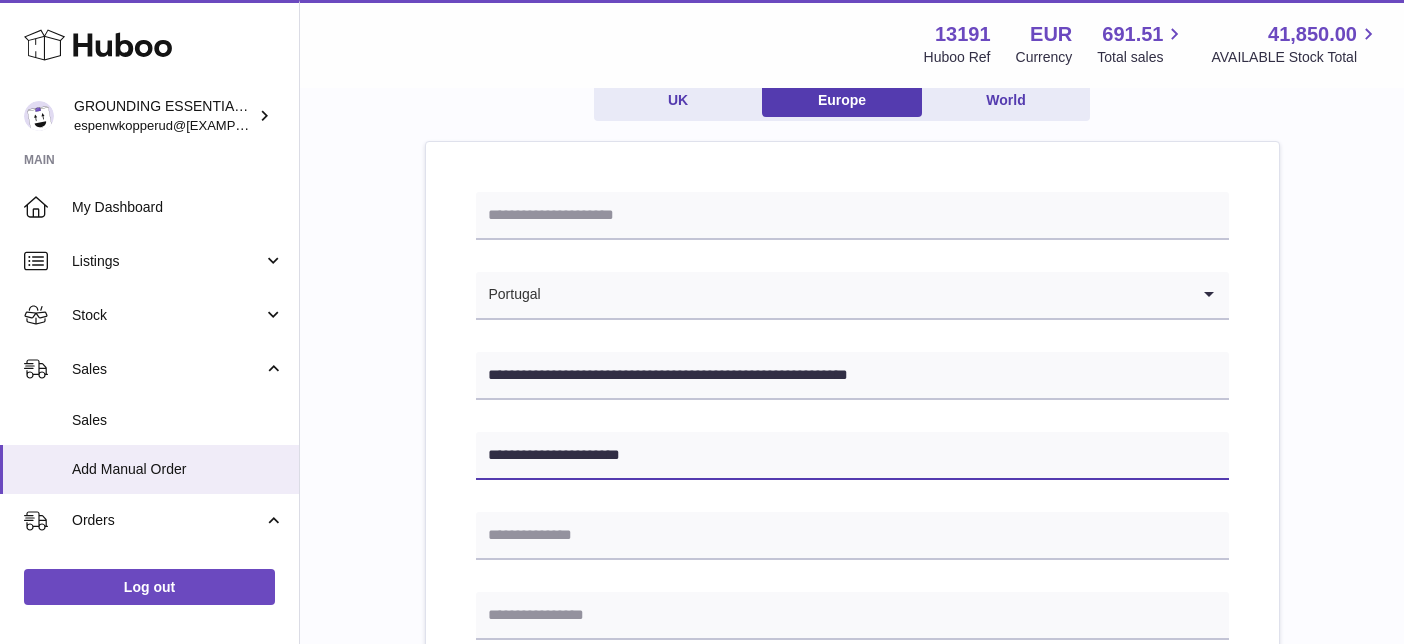 type on "**********" 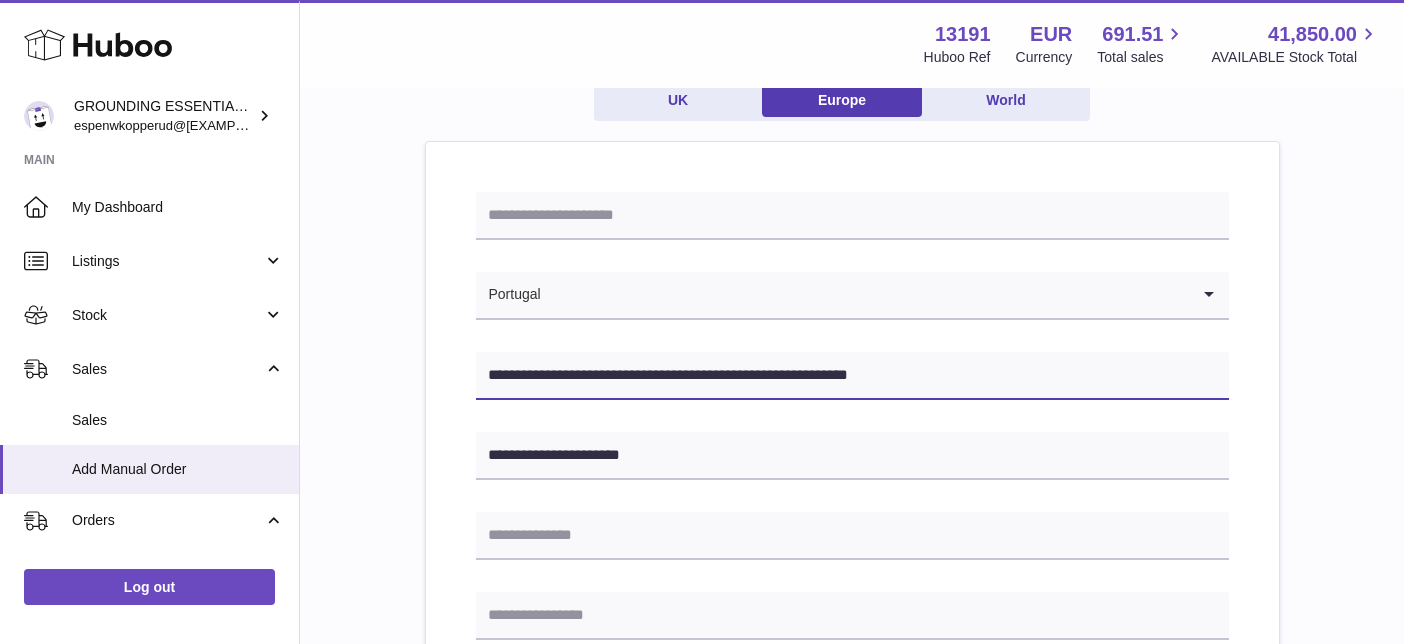 drag, startPoint x: 601, startPoint y: 379, endPoint x: 687, endPoint y: 374, distance: 86.145226 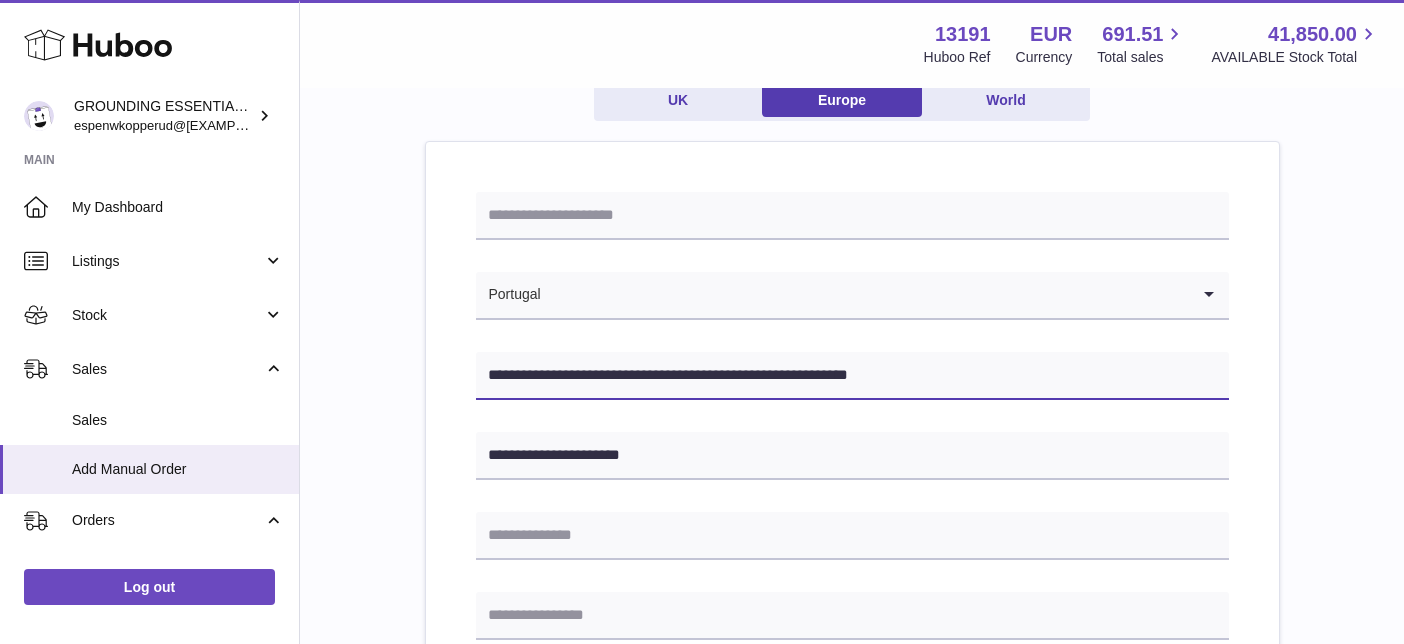 click on "**********" at bounding box center (852, 376) 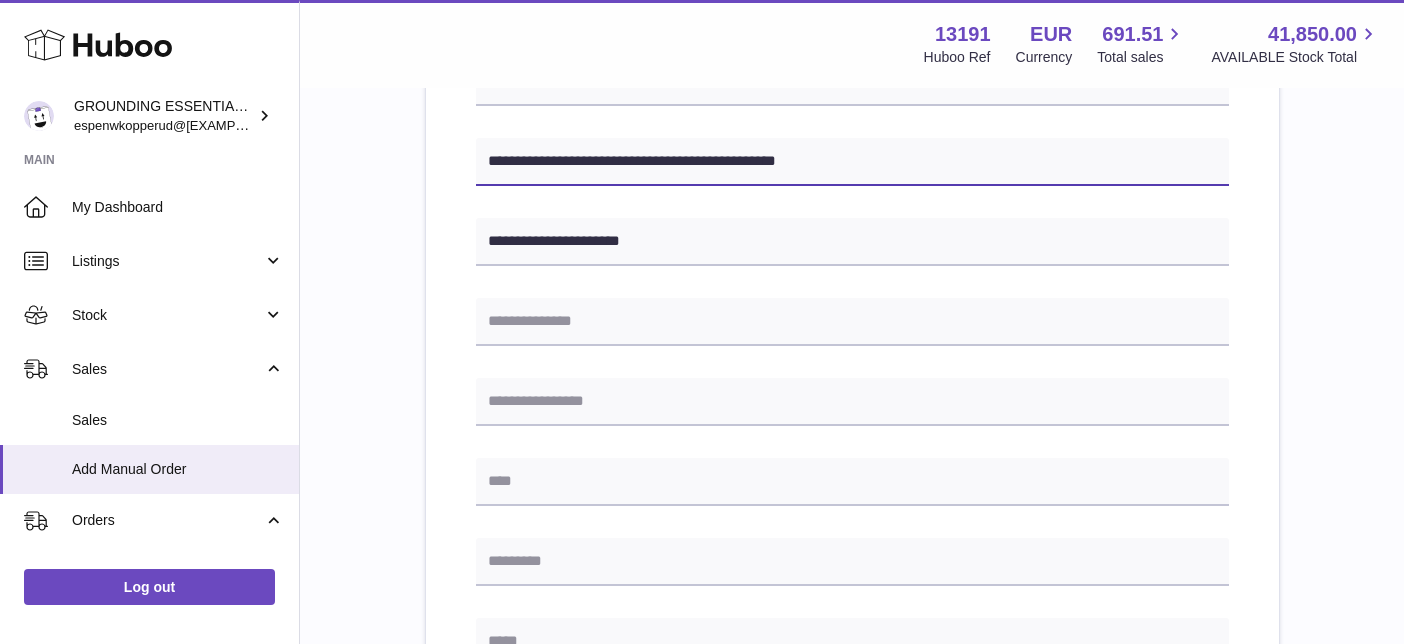 scroll, scrollTop: 418, scrollLeft: 0, axis: vertical 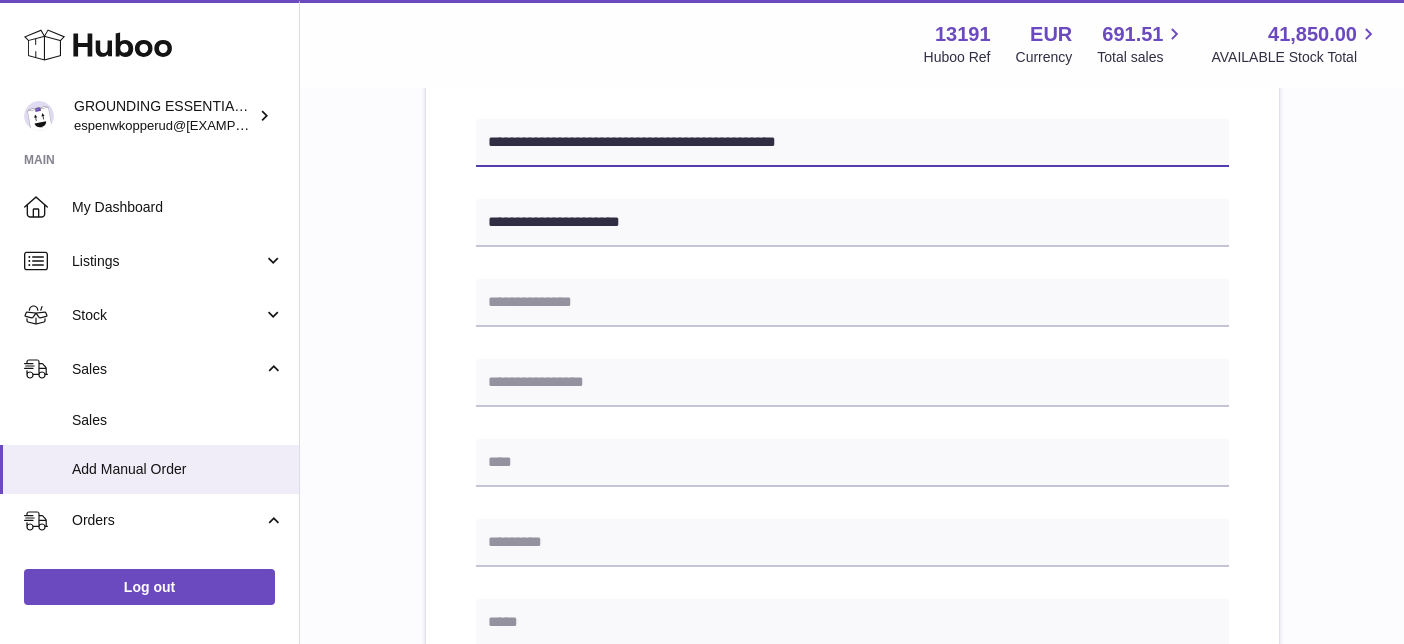 type on "**********" 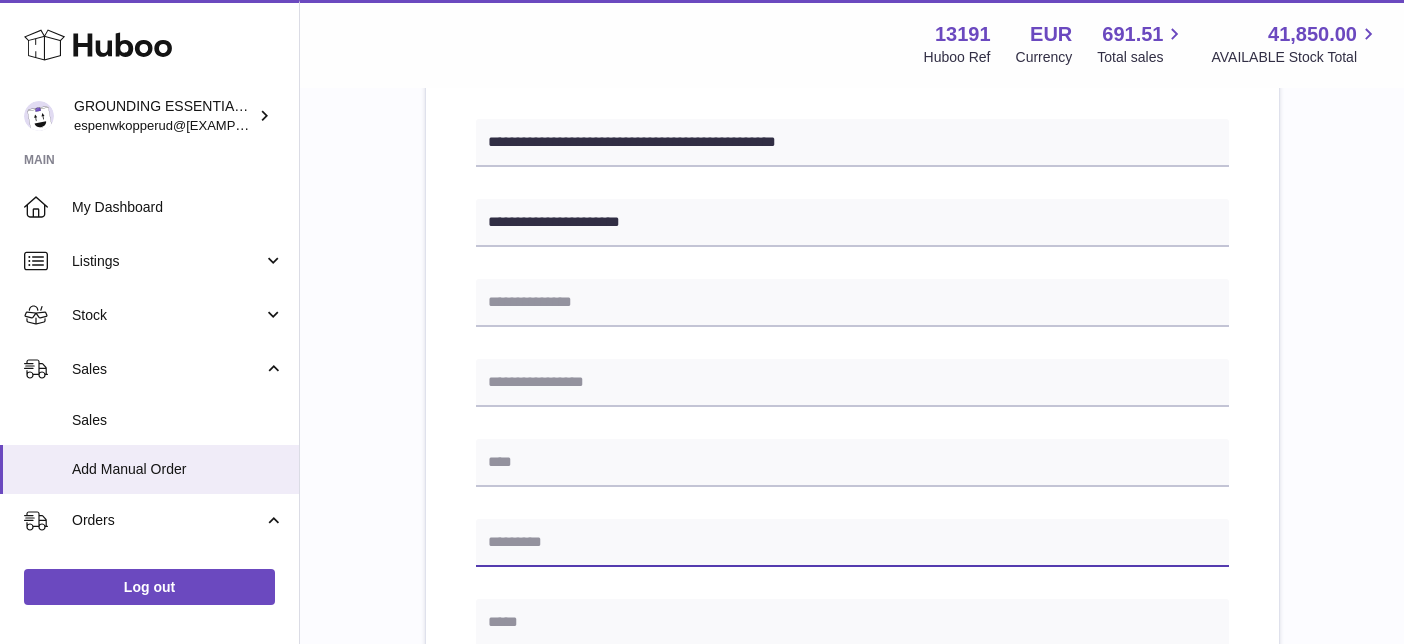 click at bounding box center [852, 543] 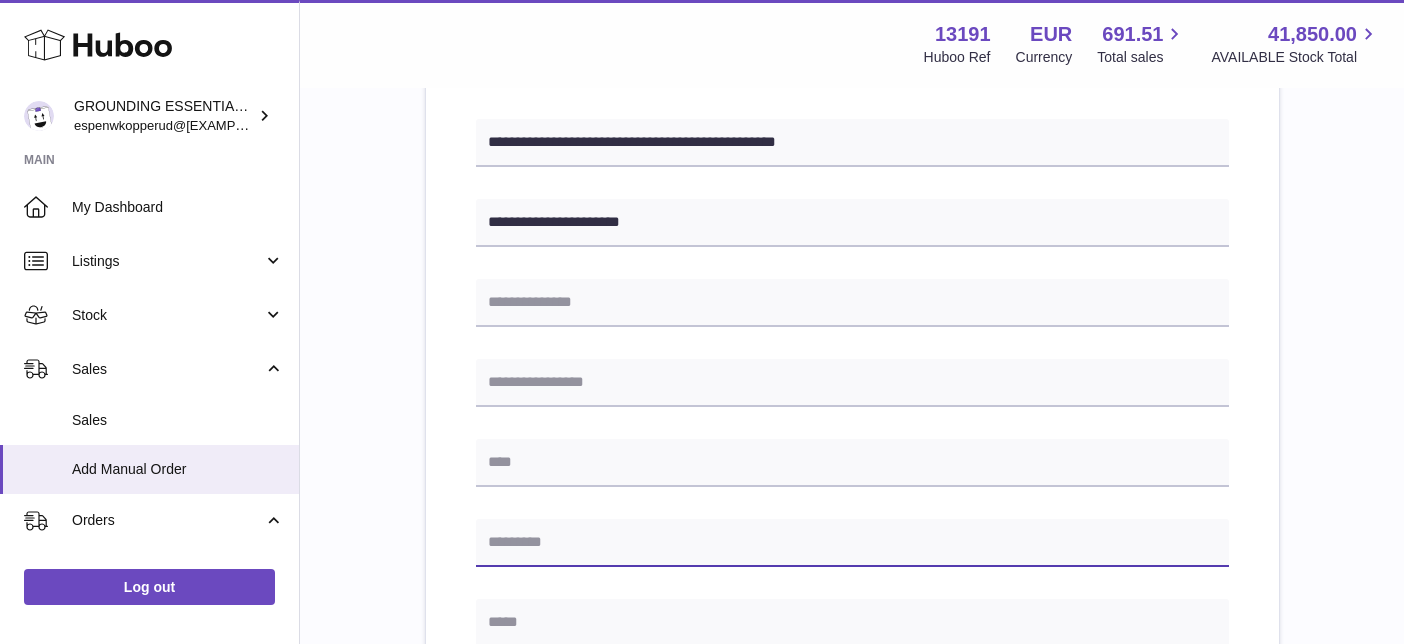 paste on "**********" 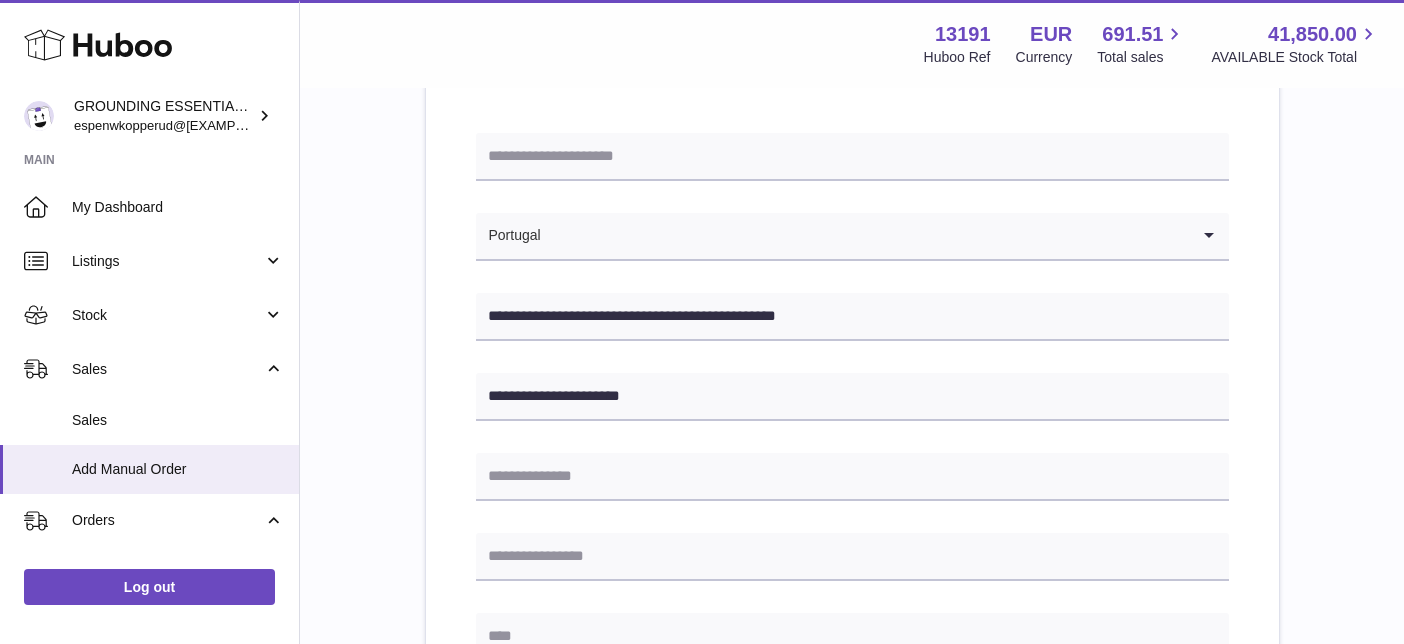 scroll, scrollTop: 236, scrollLeft: 0, axis: vertical 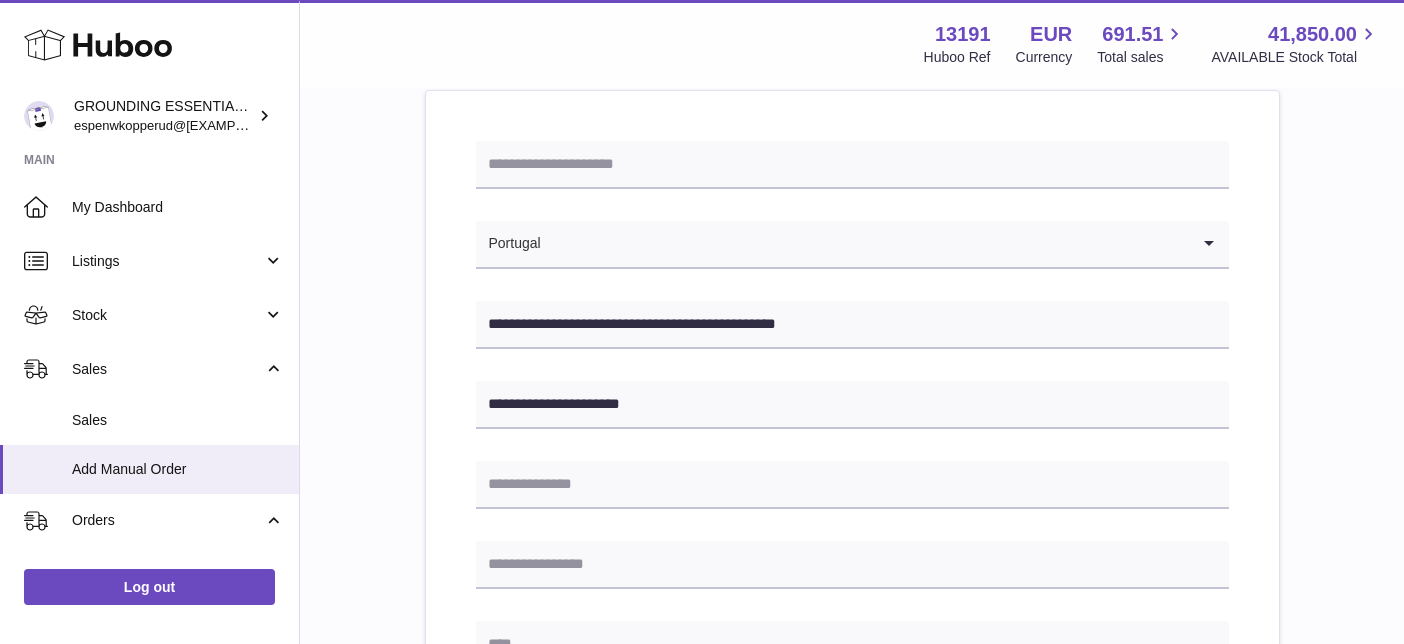 type on "**********" 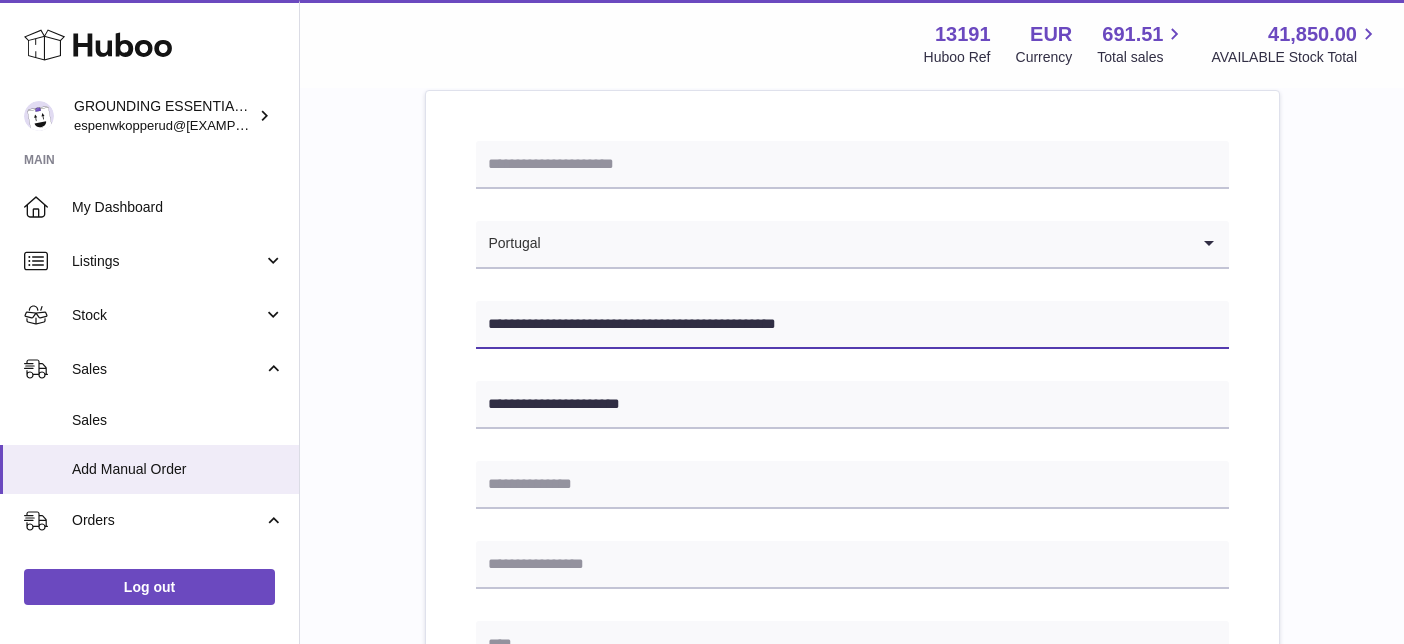 drag, startPoint x: 727, startPoint y: 336, endPoint x: 792, endPoint y: 329, distance: 65.37584 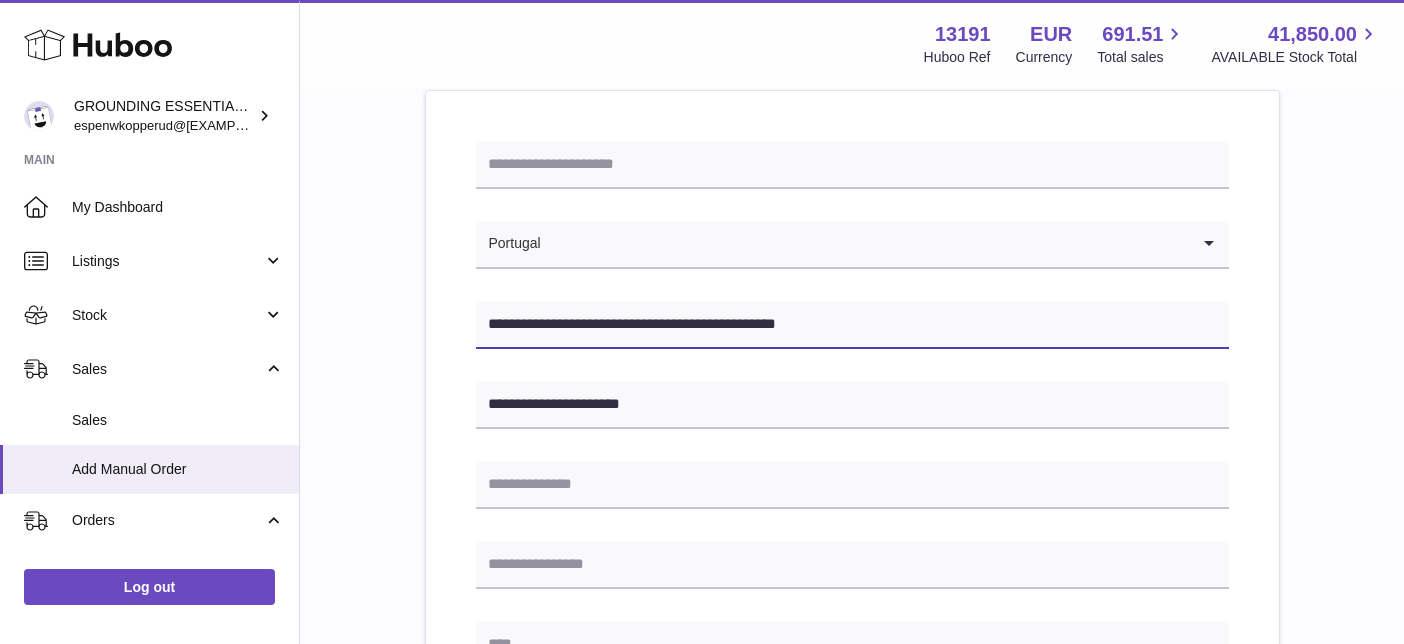 click on "**********" at bounding box center (852, 325) 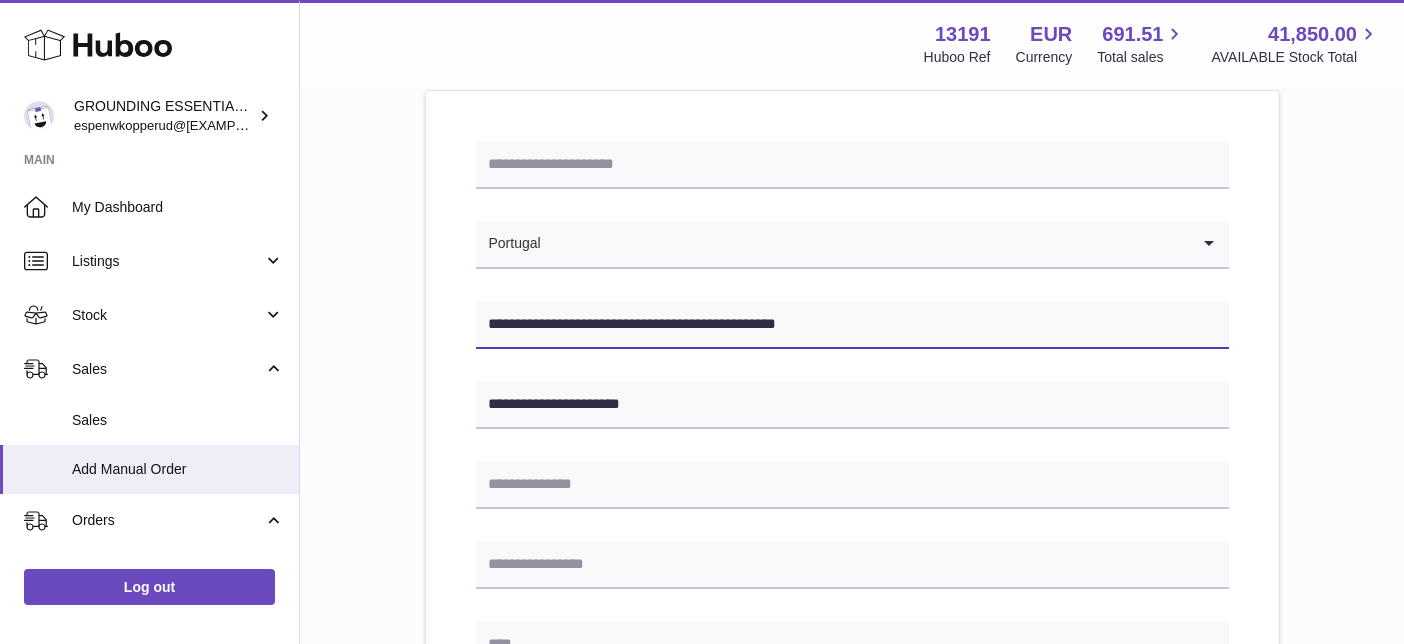 drag, startPoint x: 728, startPoint y: 327, endPoint x: 872, endPoint y: 330, distance: 144.03125 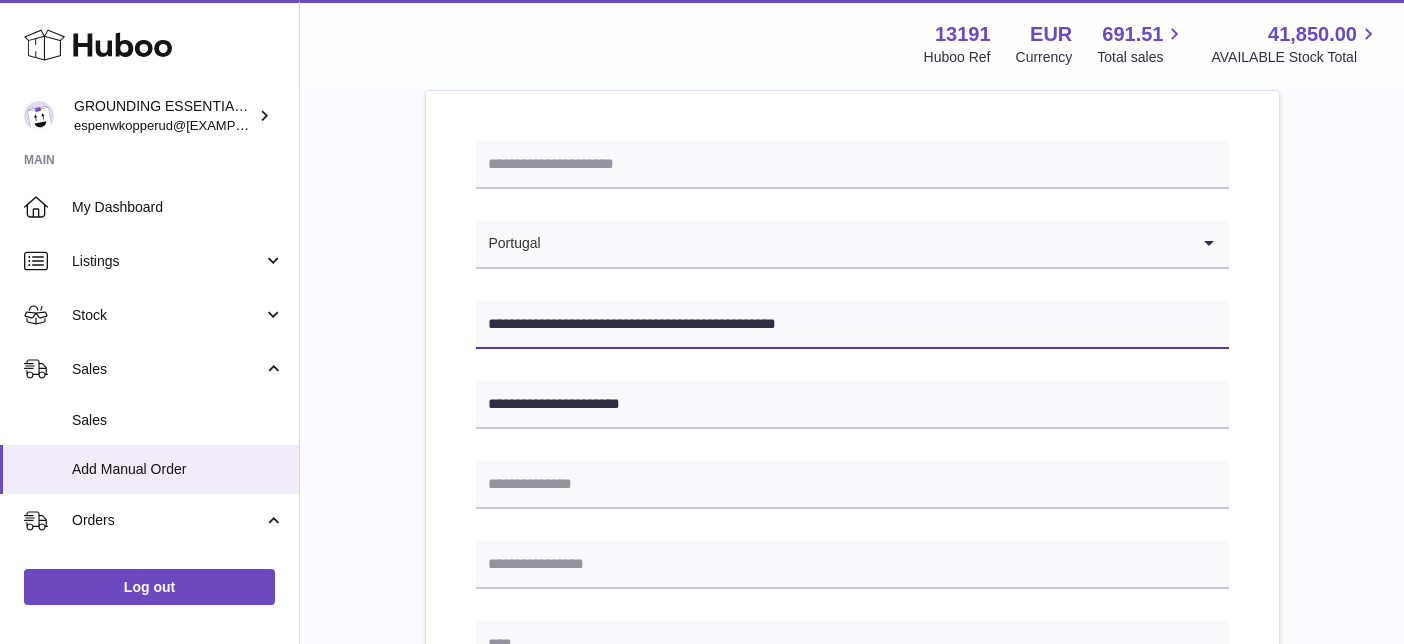 click on "**********" at bounding box center [852, 325] 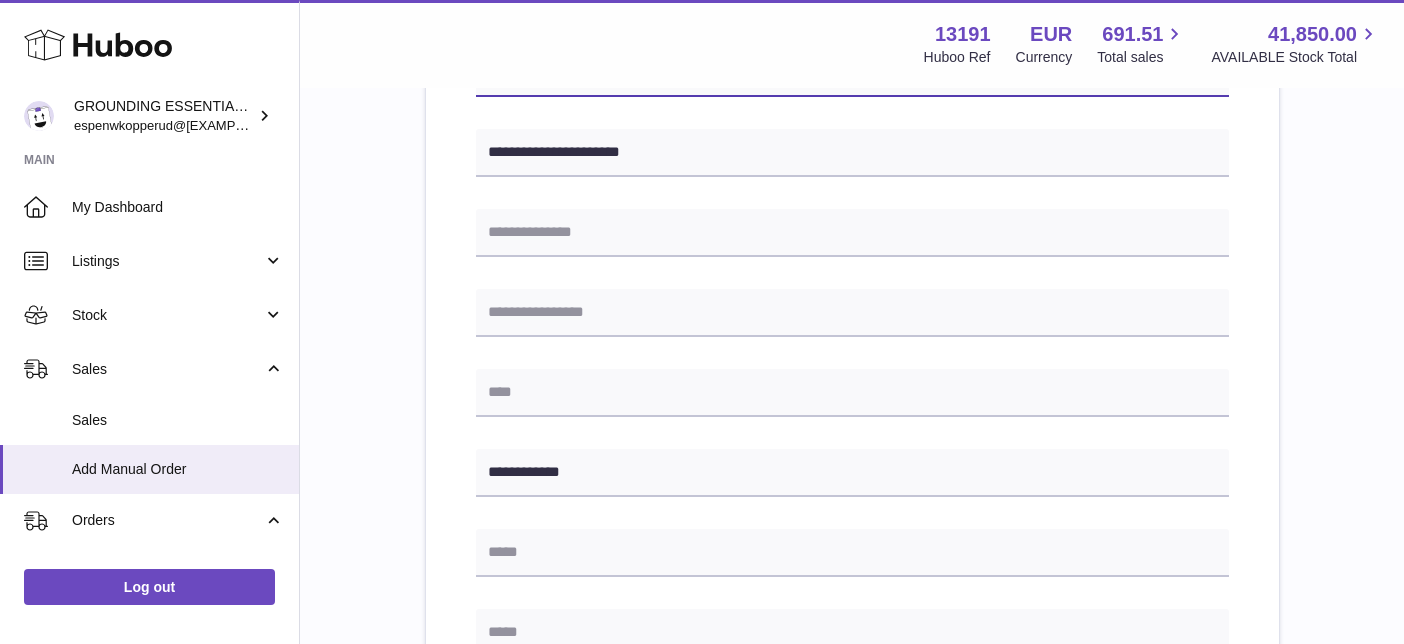 scroll, scrollTop: 561, scrollLeft: 0, axis: vertical 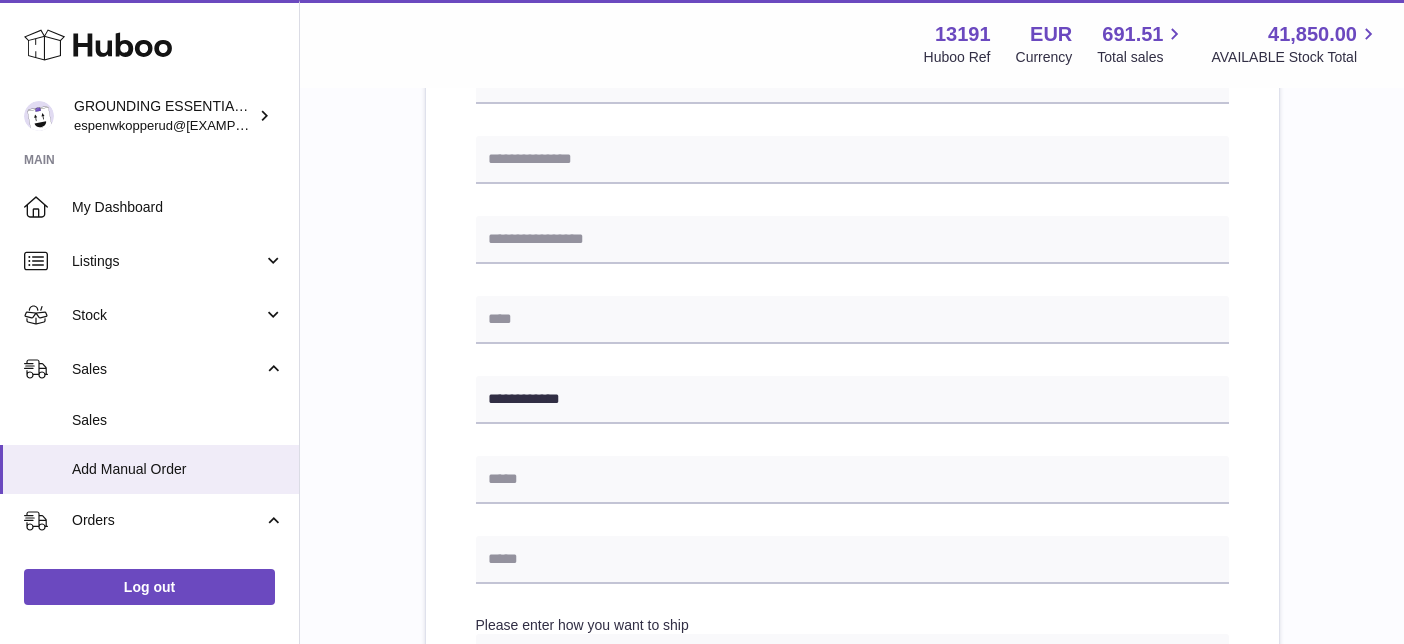 type on "**********" 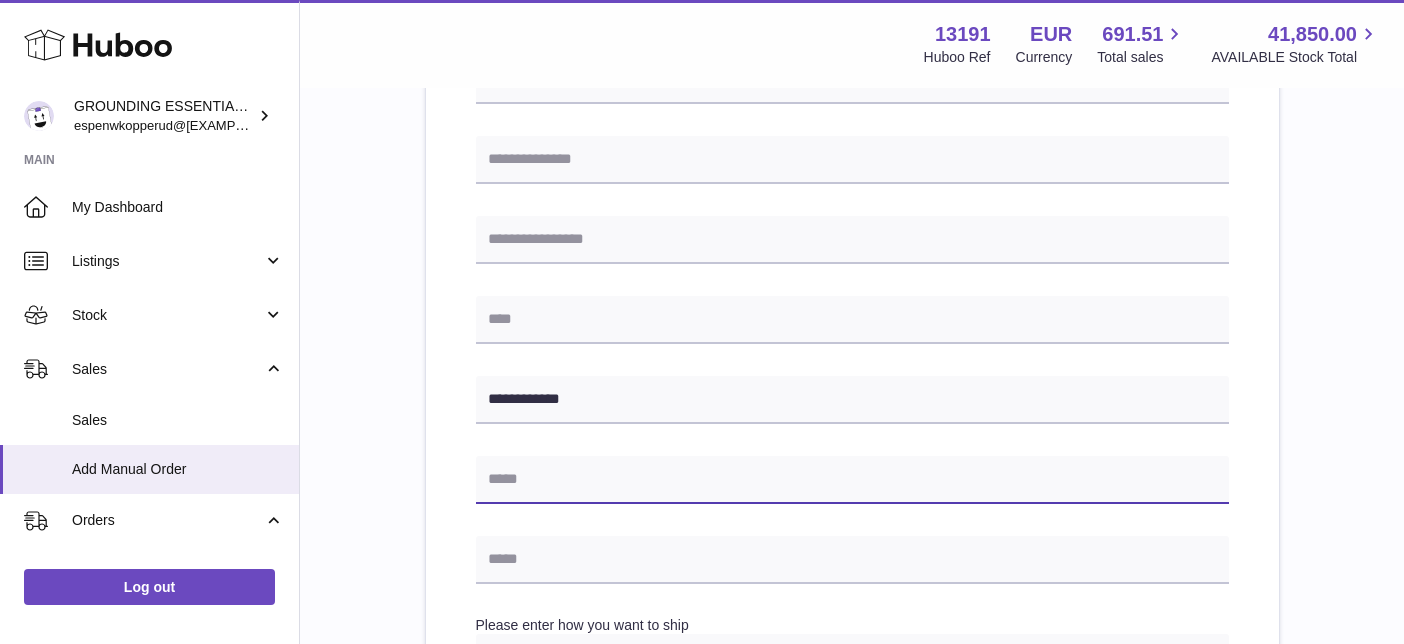 click at bounding box center (852, 480) 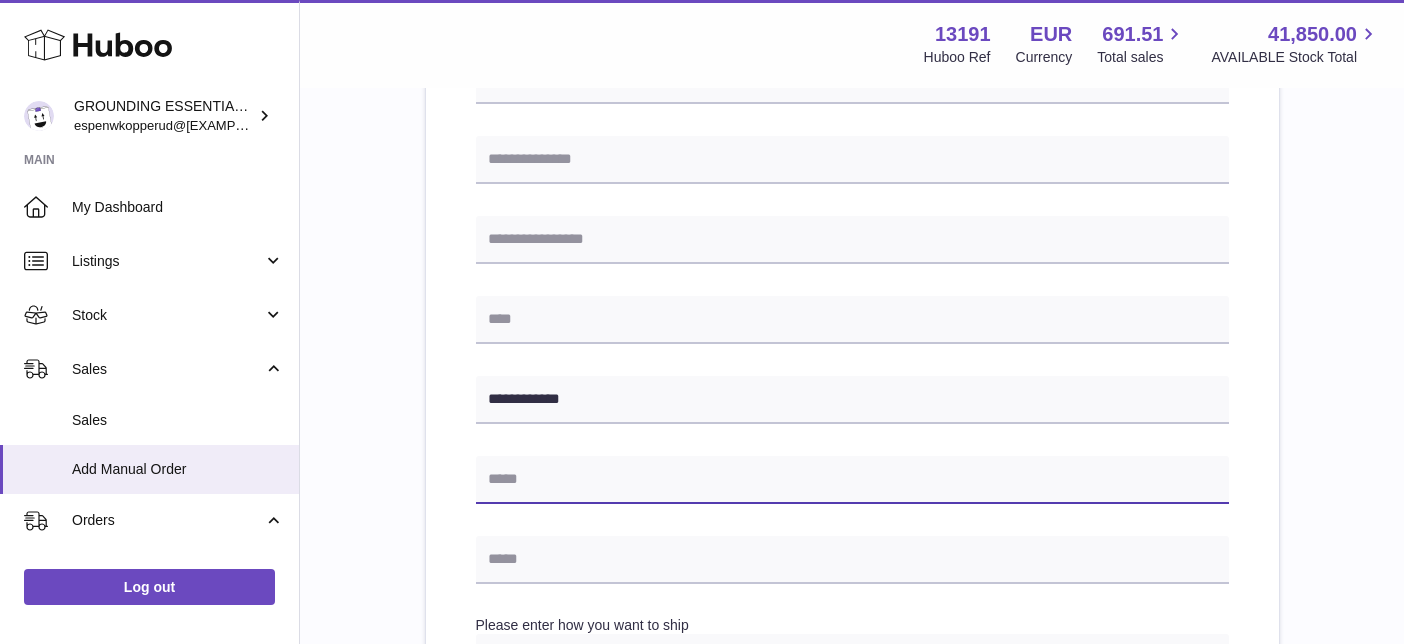paste on "**********" 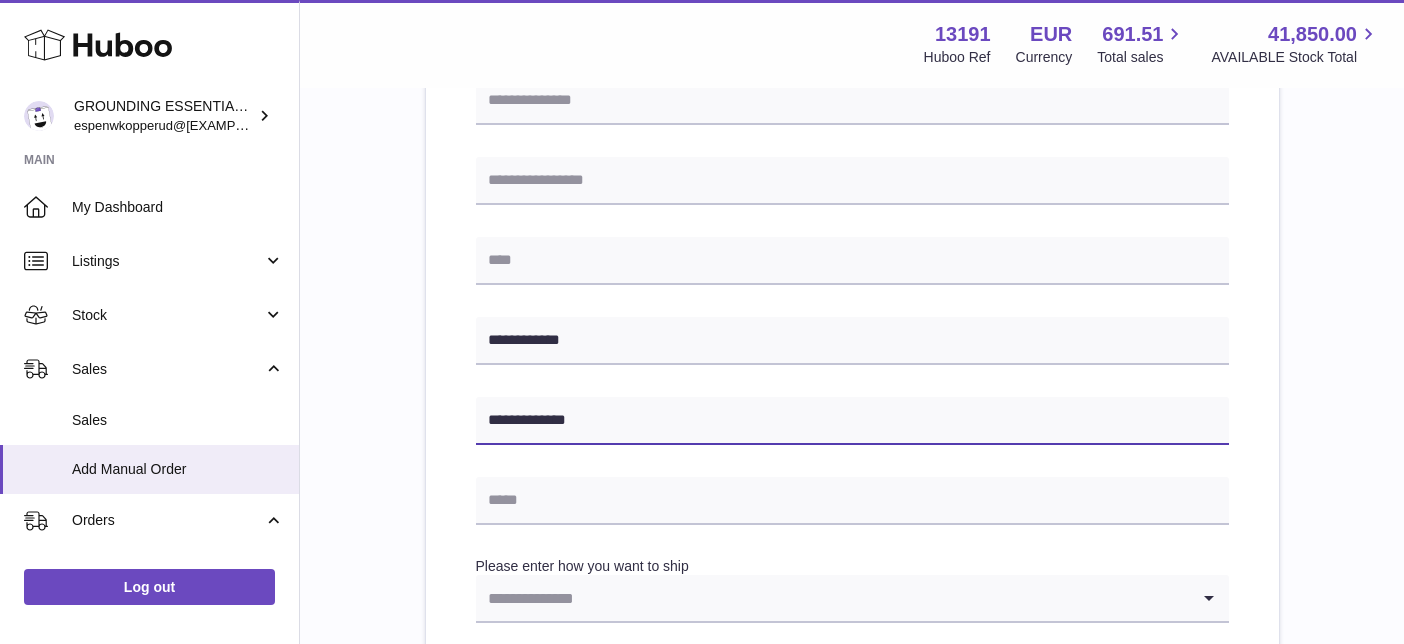 scroll, scrollTop: 628, scrollLeft: 0, axis: vertical 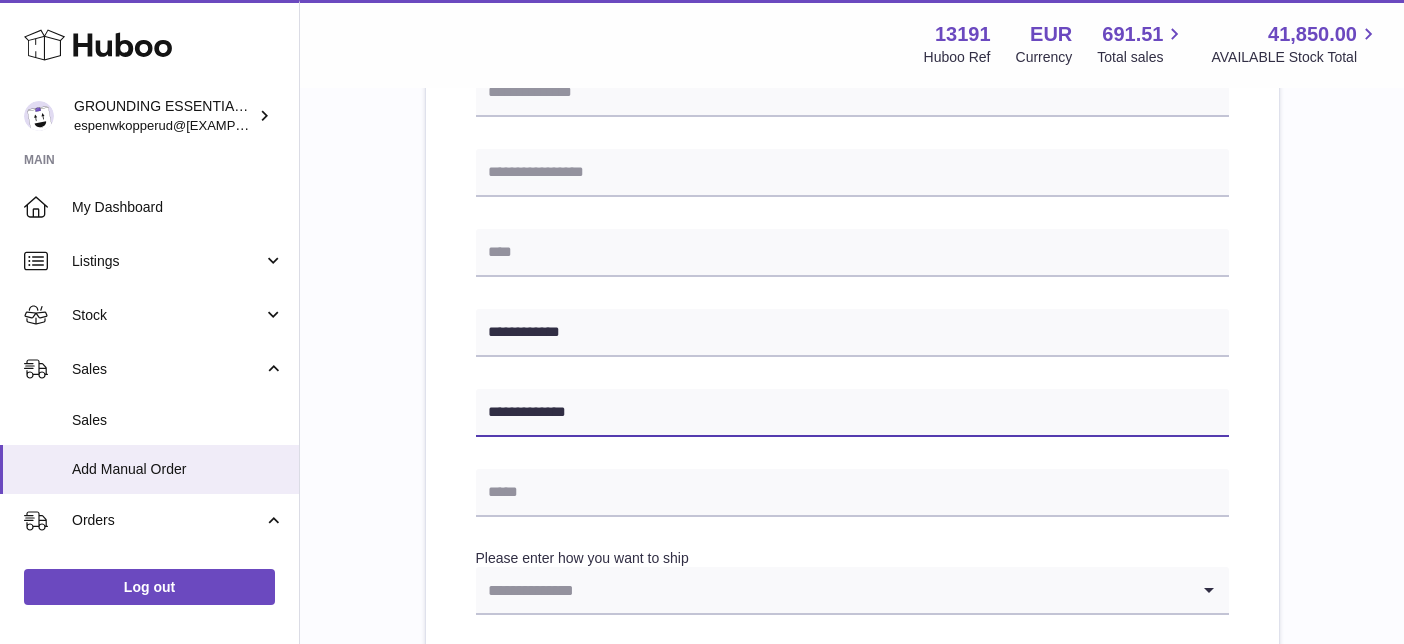 type on "**********" 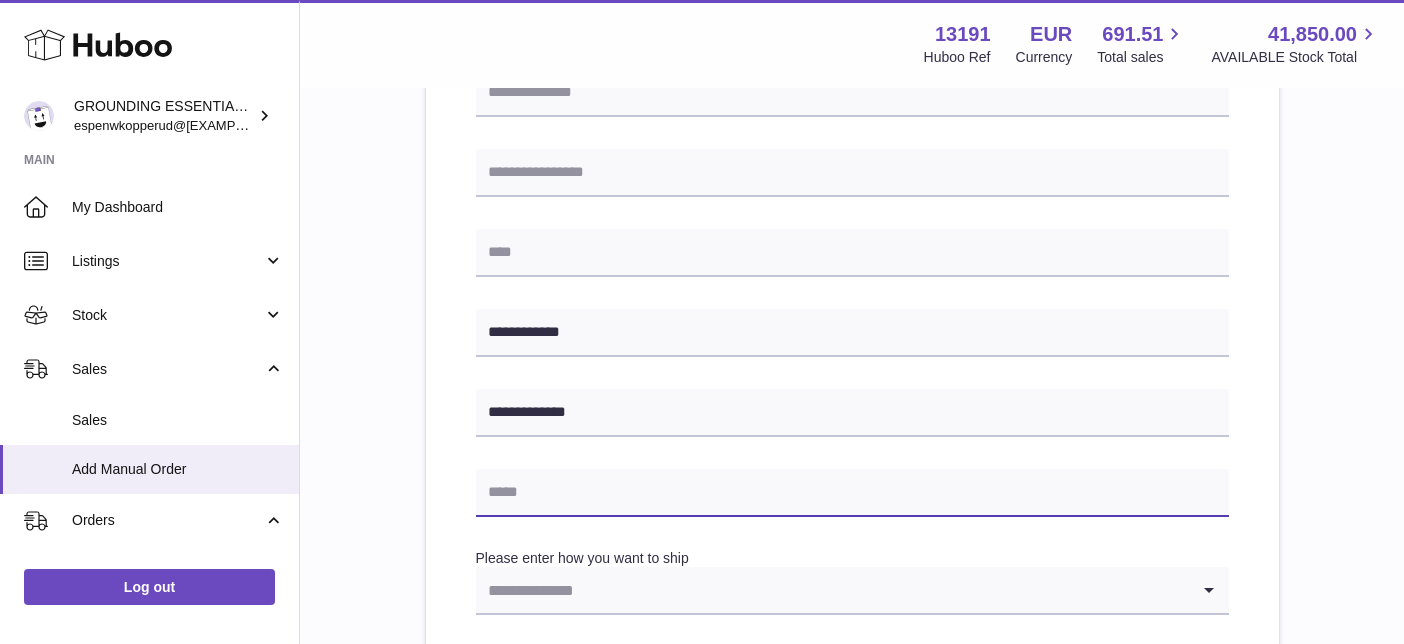 click at bounding box center (852, 493) 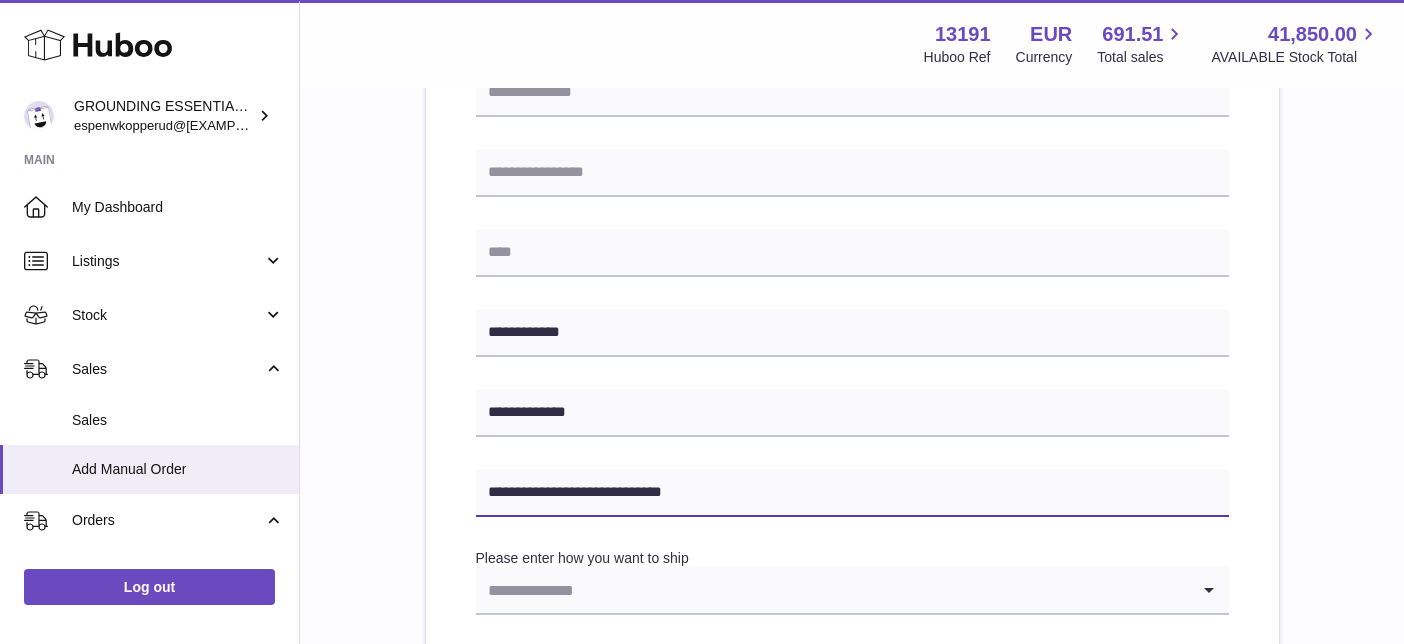 drag, startPoint x: 523, startPoint y: 495, endPoint x: 423, endPoint y: 478, distance: 101.43471 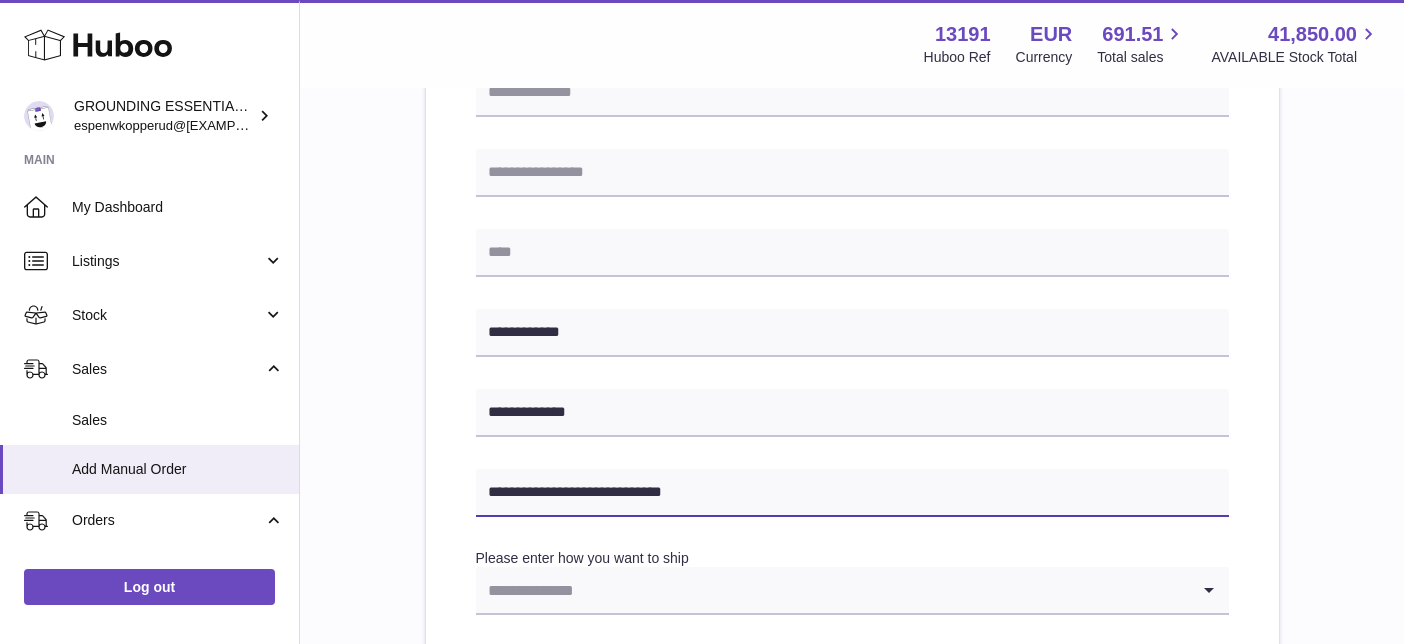 click on "**********" at bounding box center (852, 353) 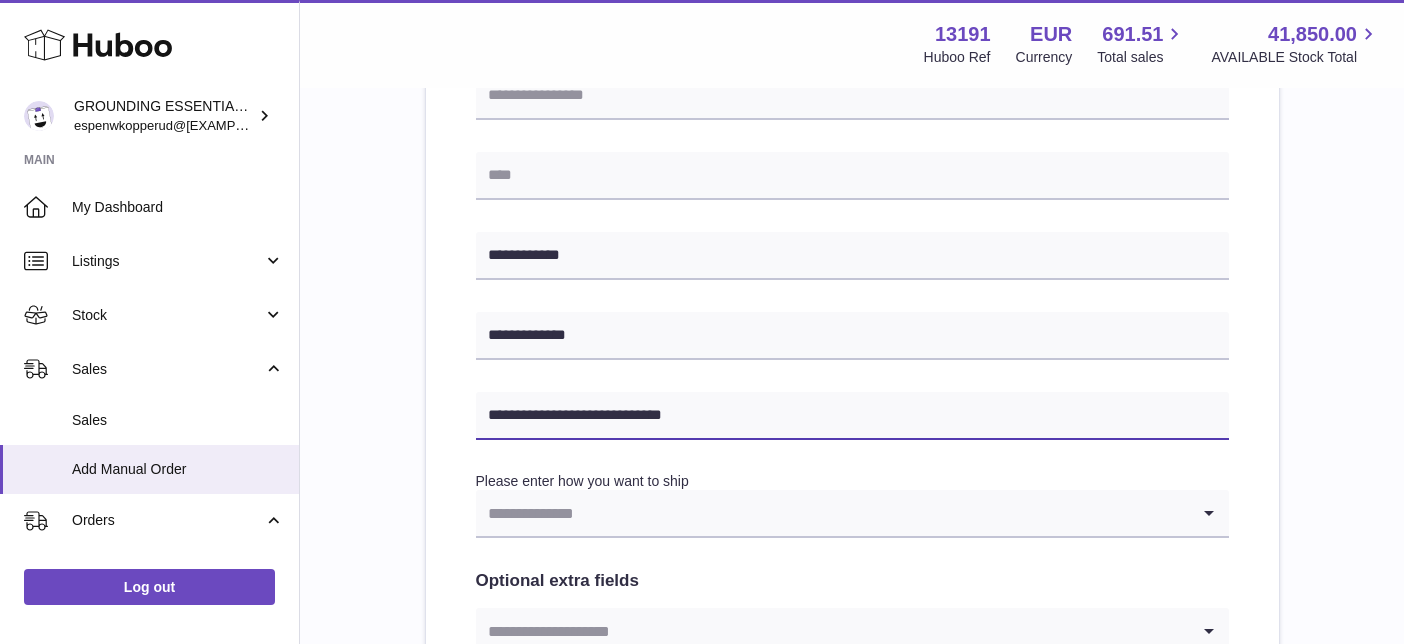 scroll, scrollTop: 780, scrollLeft: 0, axis: vertical 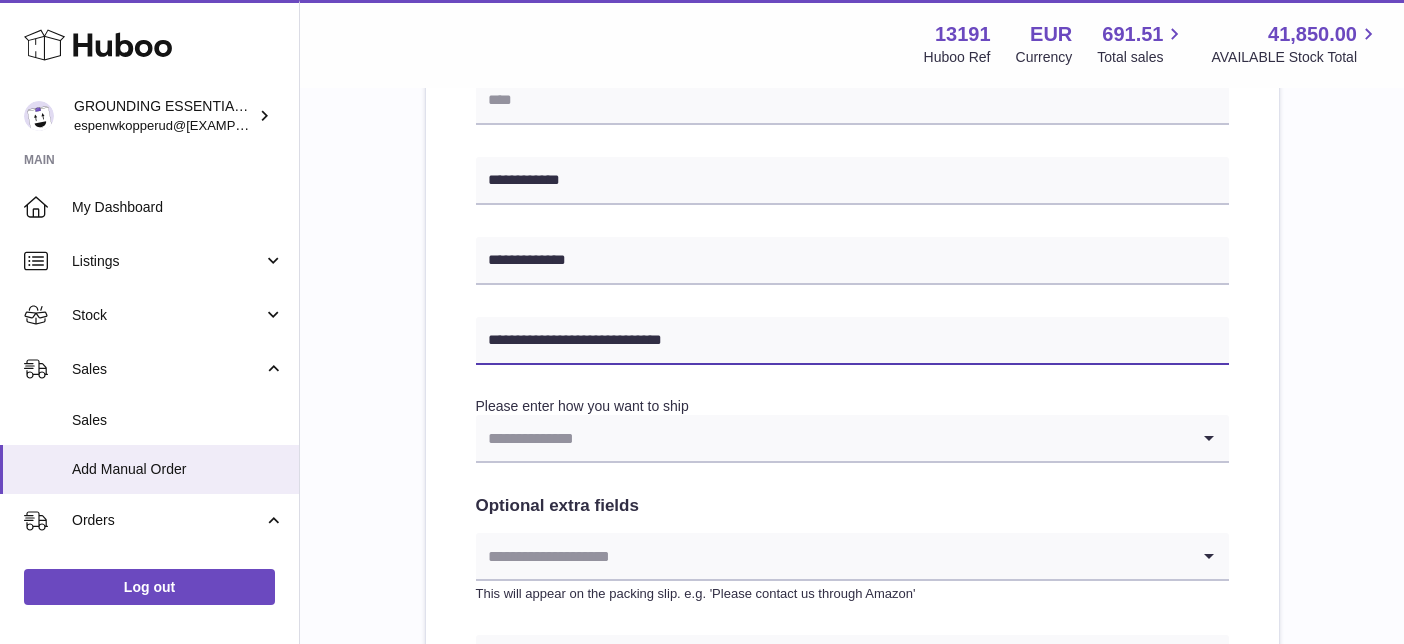 type on "**********" 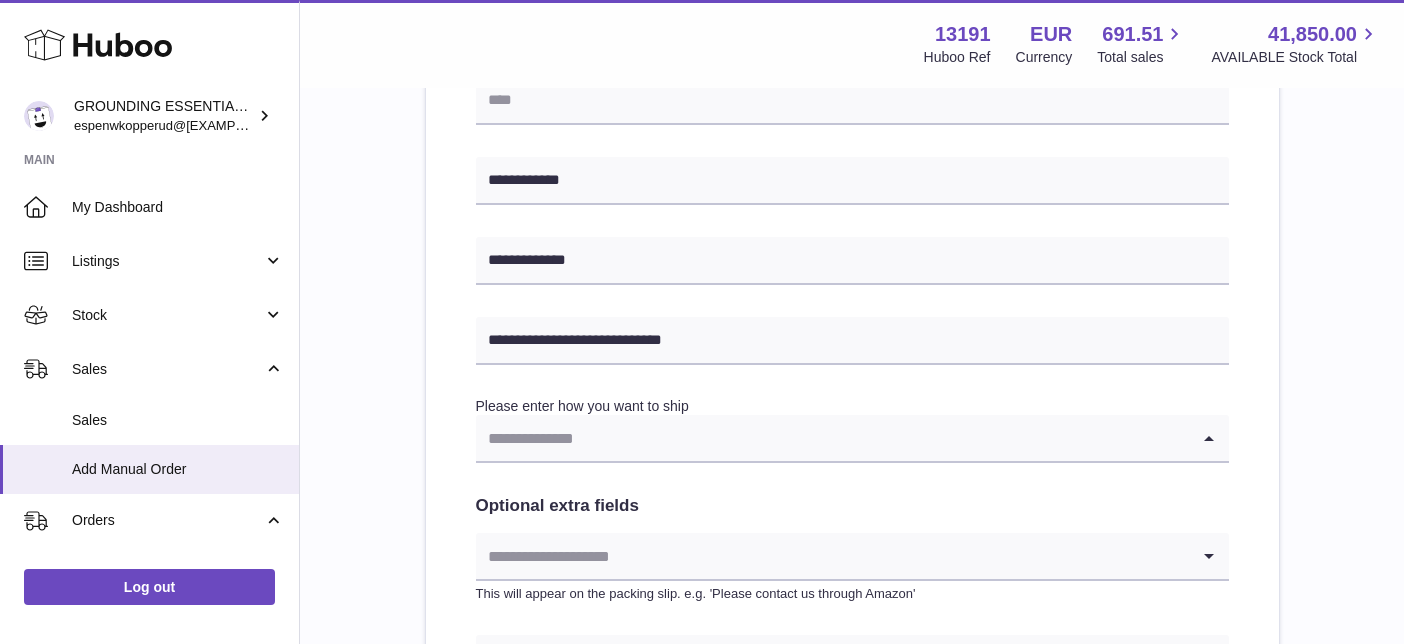 click at bounding box center (832, 438) 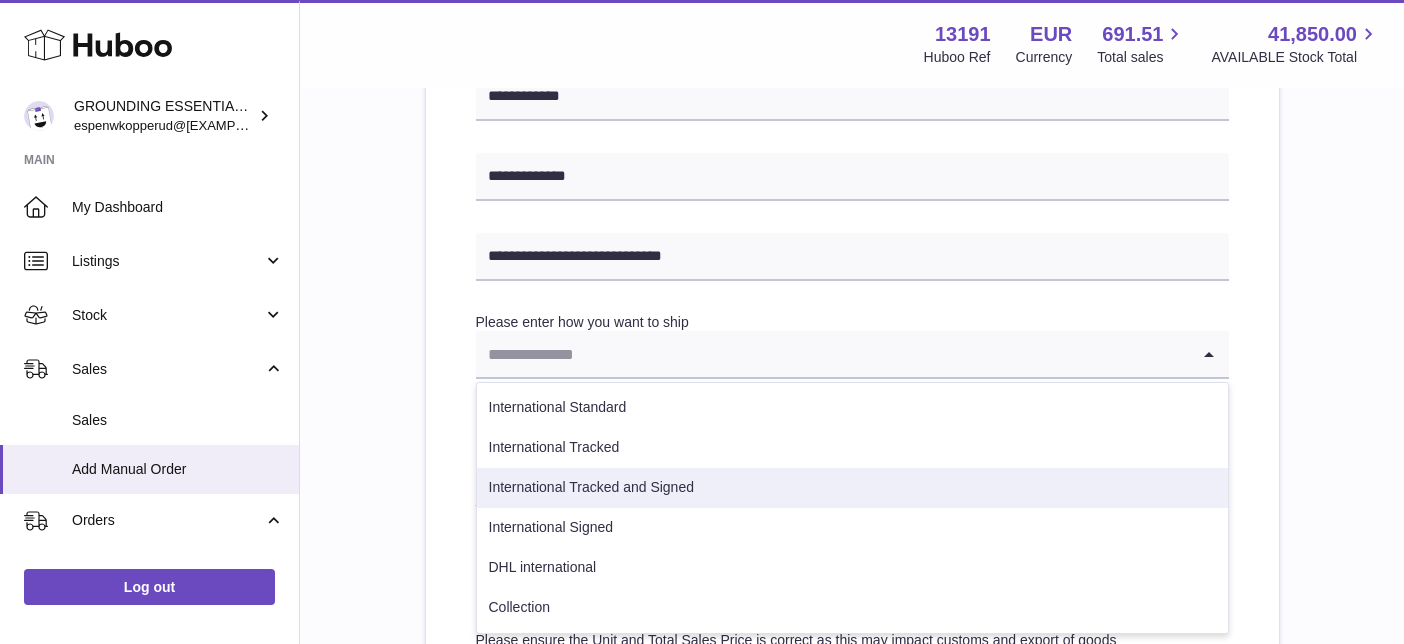 scroll, scrollTop: 916, scrollLeft: 0, axis: vertical 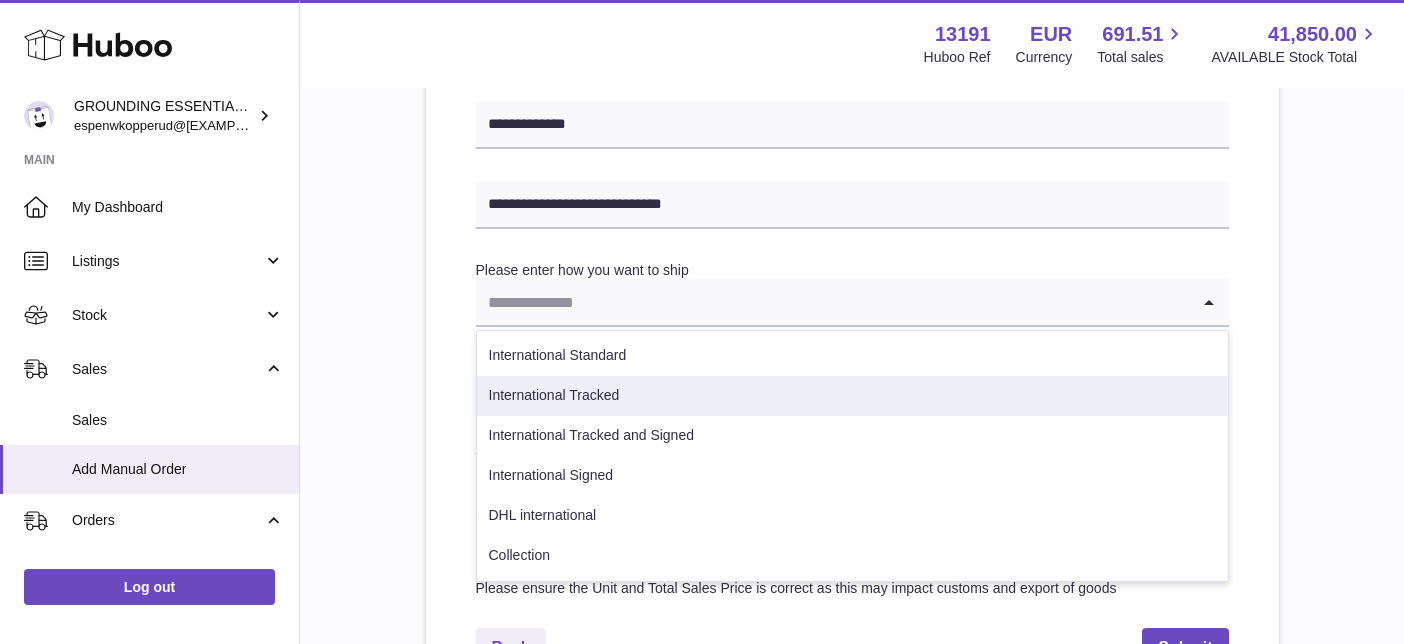 click on "International Tracked" at bounding box center [852, 396] 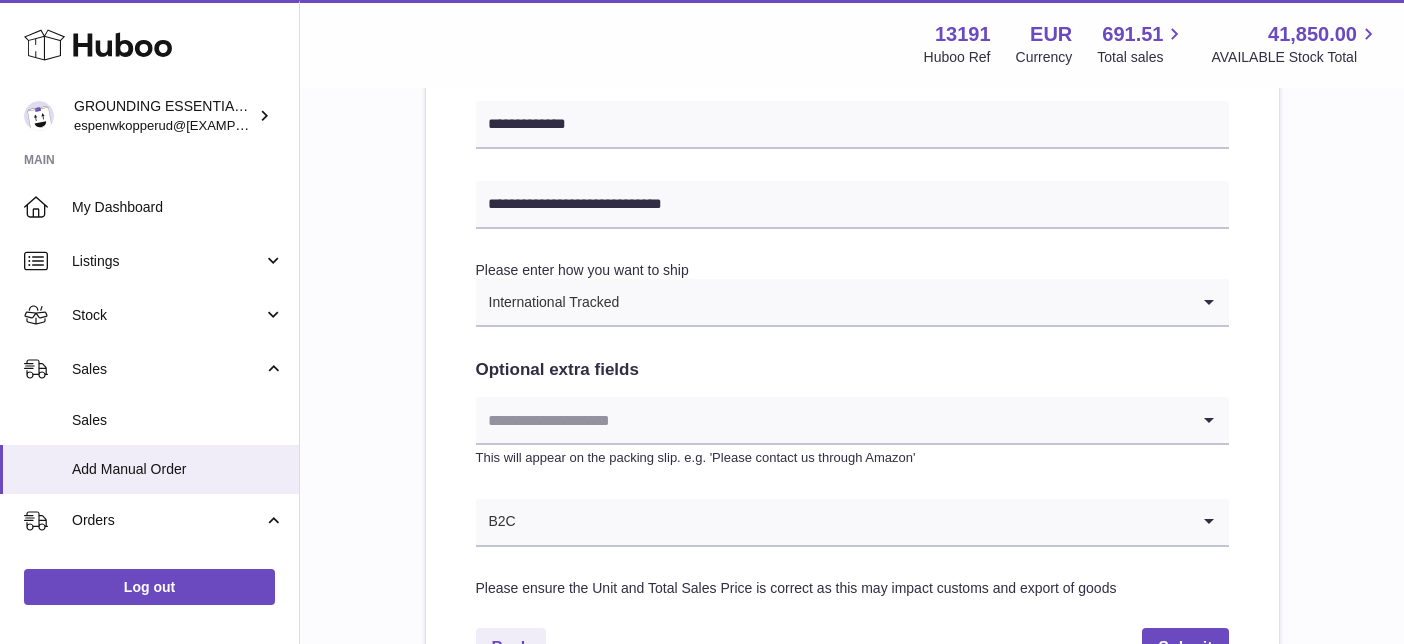 click at bounding box center [832, 420] 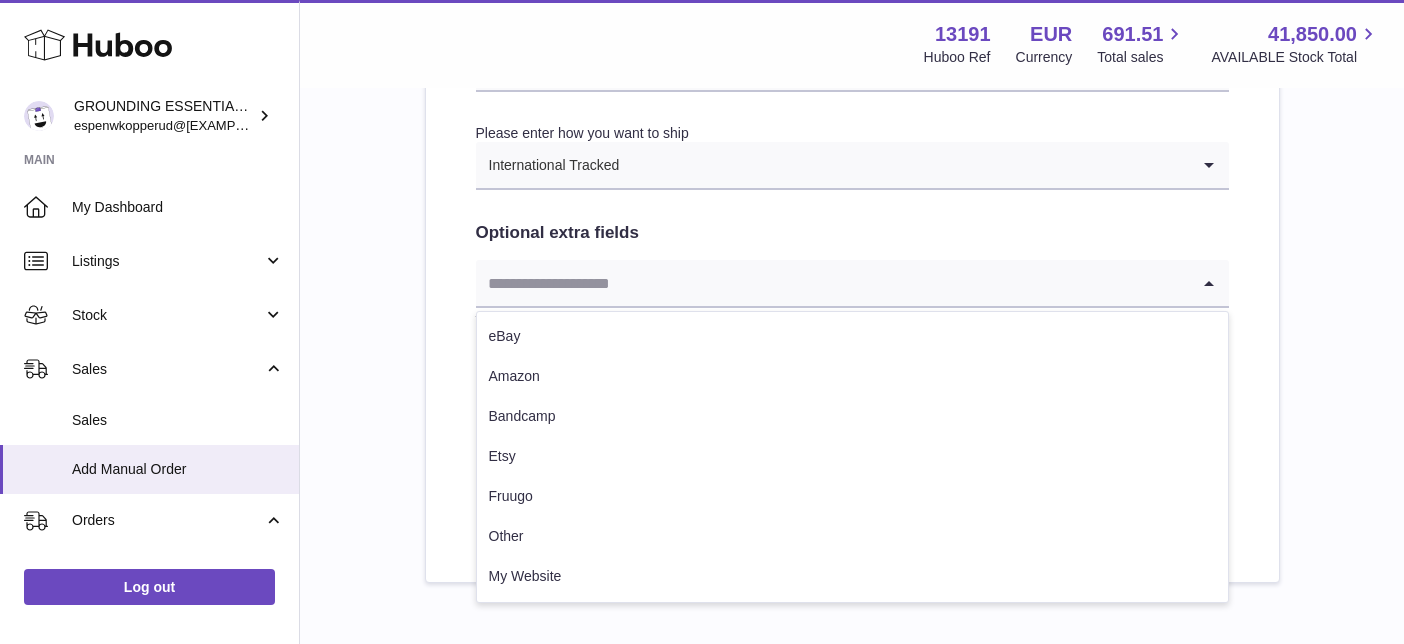 scroll, scrollTop: 1072, scrollLeft: 0, axis: vertical 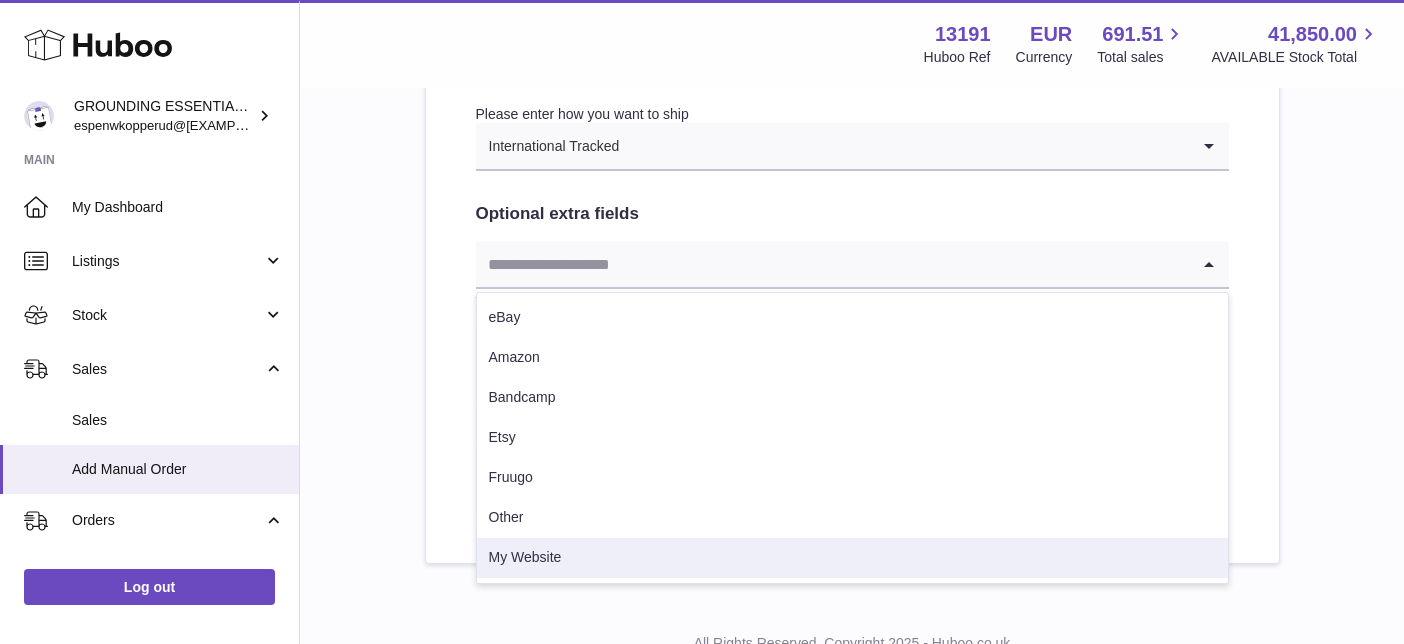 click on "My Website" at bounding box center [852, 558] 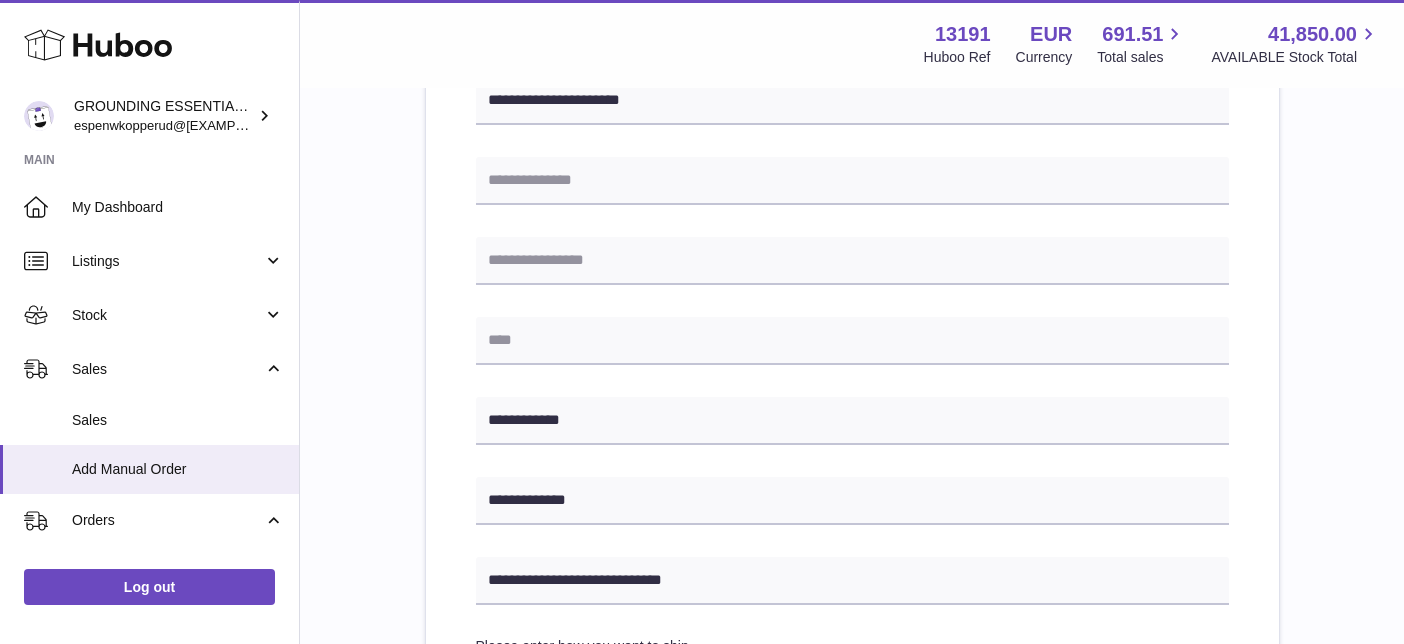 scroll, scrollTop: 527, scrollLeft: 0, axis: vertical 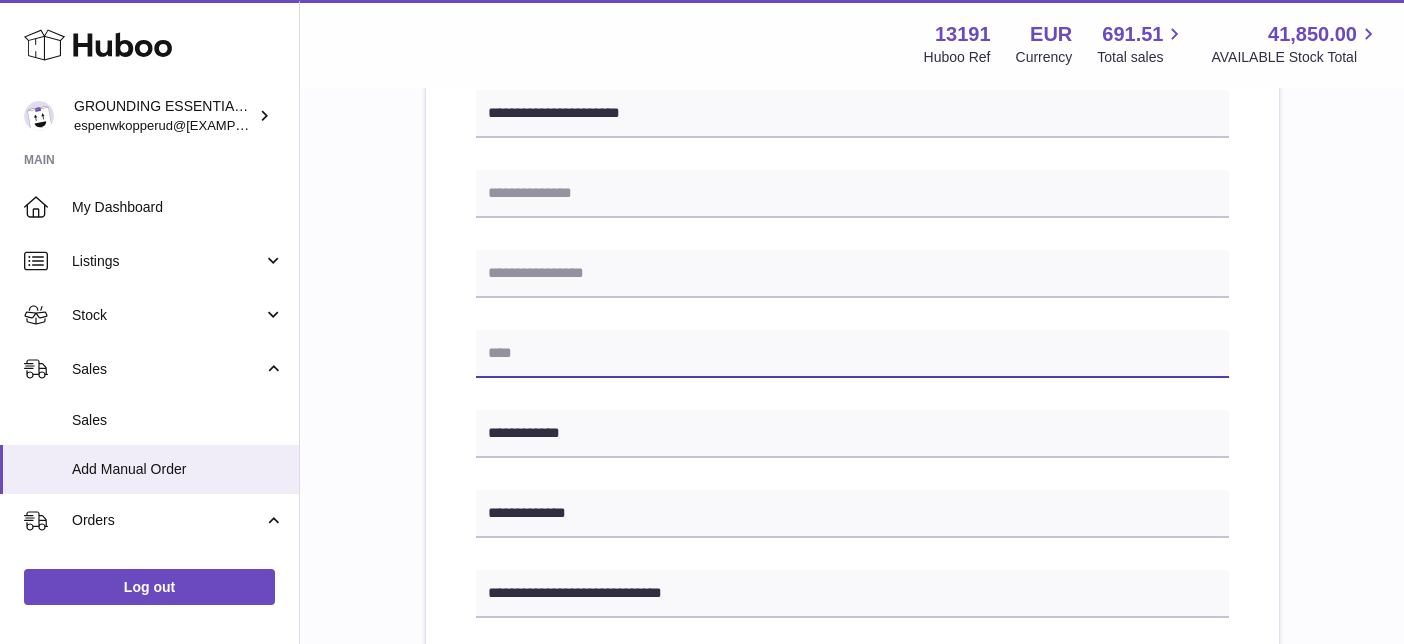 click at bounding box center (852, 354) 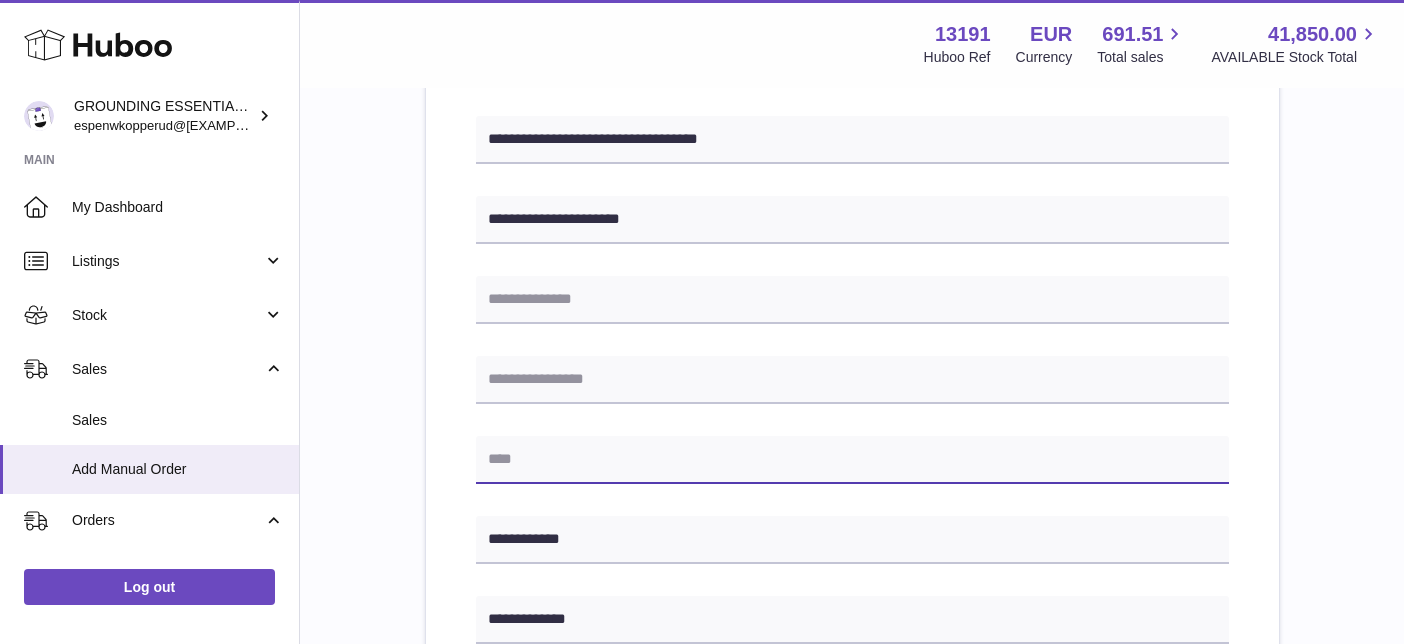 scroll, scrollTop: 418, scrollLeft: 0, axis: vertical 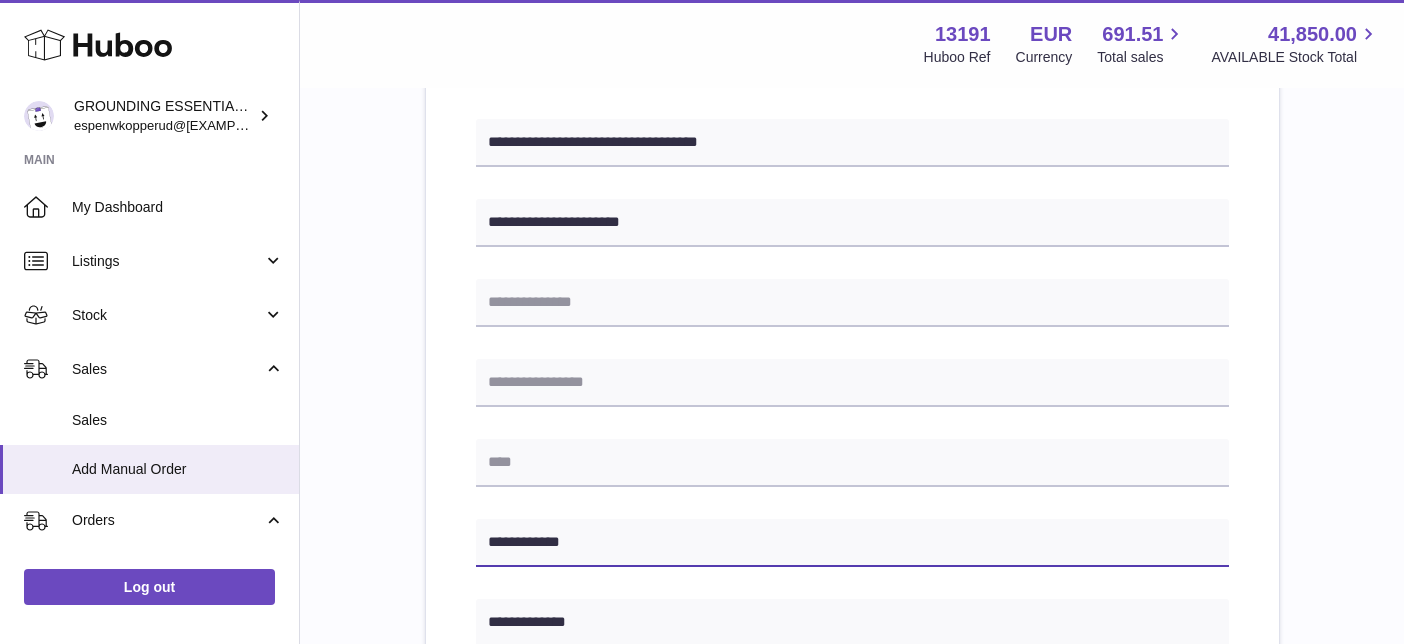 drag, startPoint x: 508, startPoint y: 541, endPoint x: 449, endPoint y: 536, distance: 59.211487 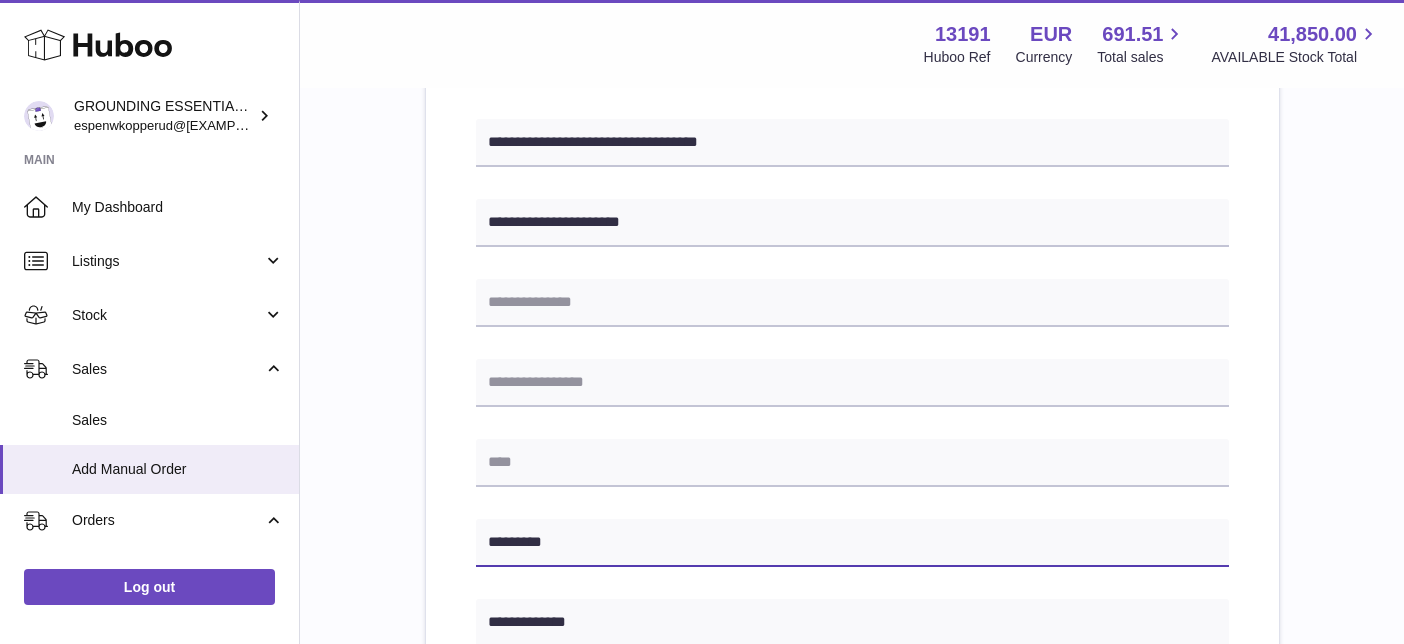 type on "********" 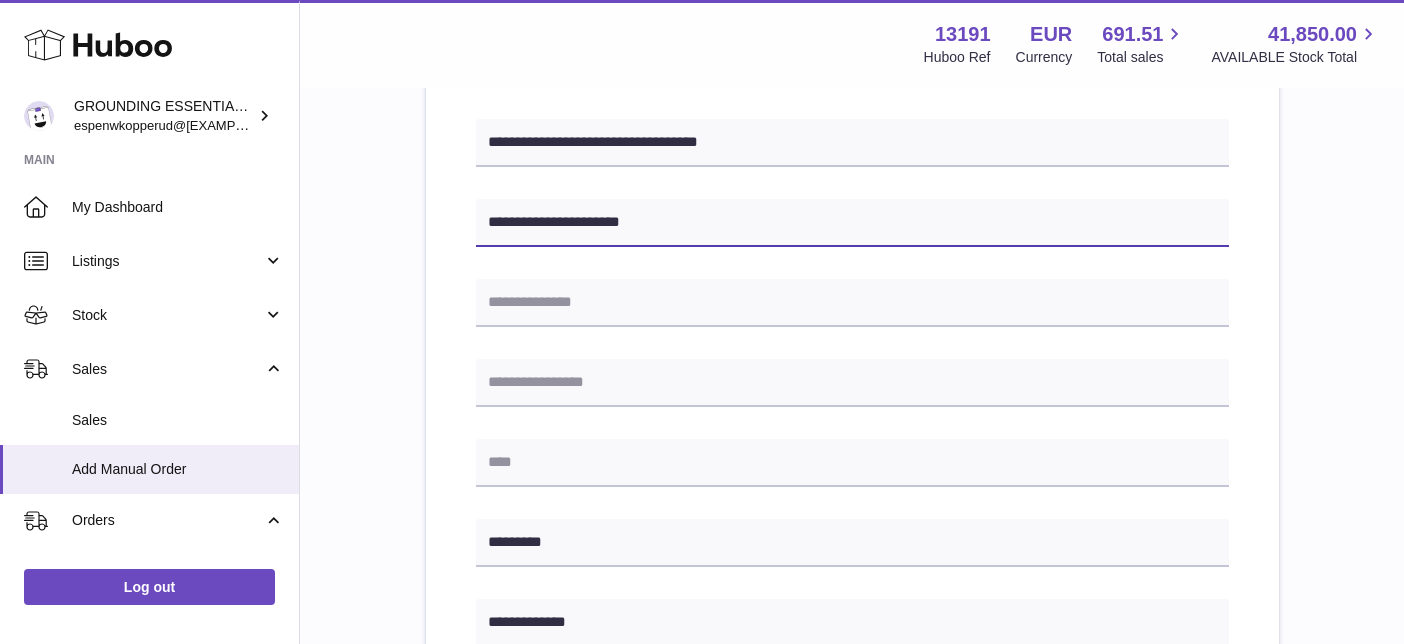 click on "**********" at bounding box center (852, 223) 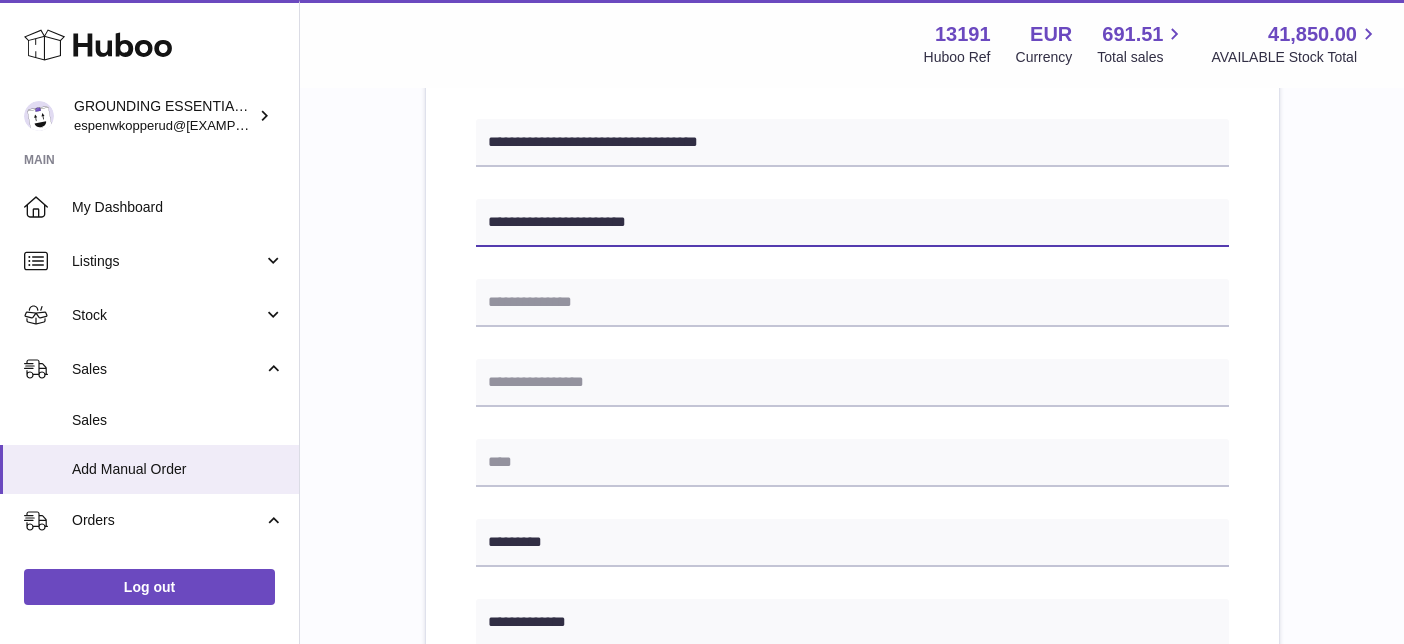paste on "****" 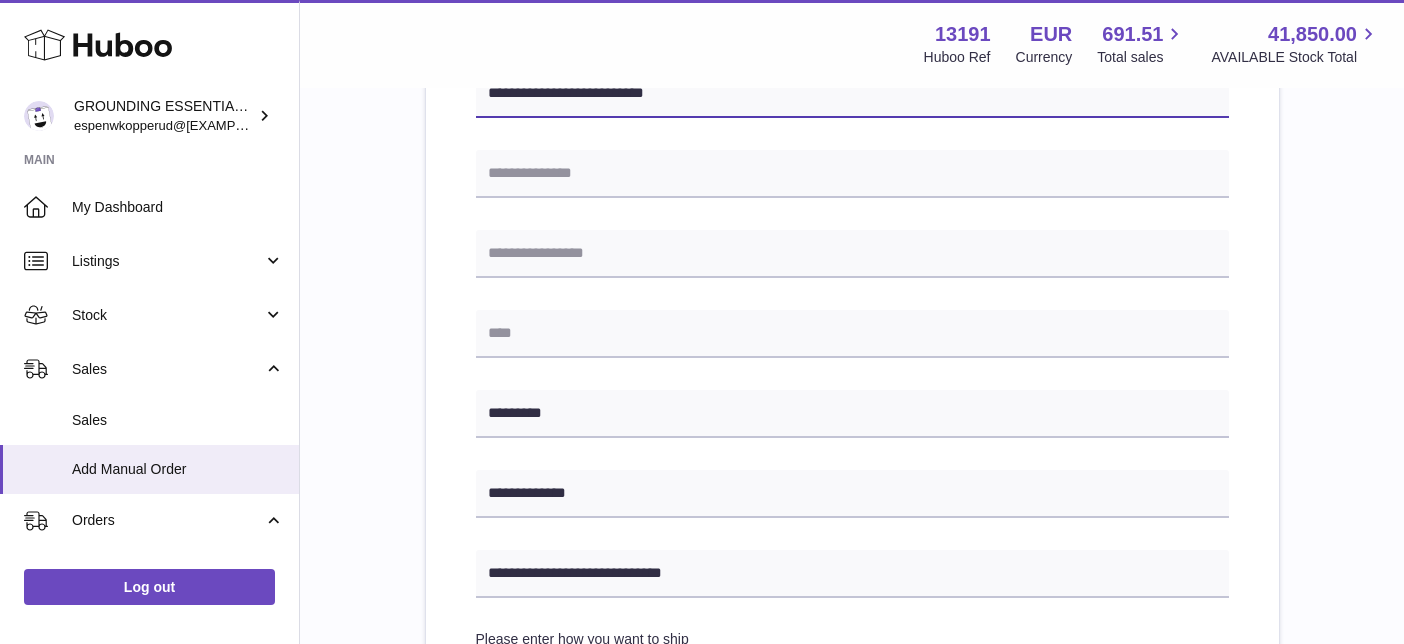 scroll, scrollTop: 551, scrollLeft: 0, axis: vertical 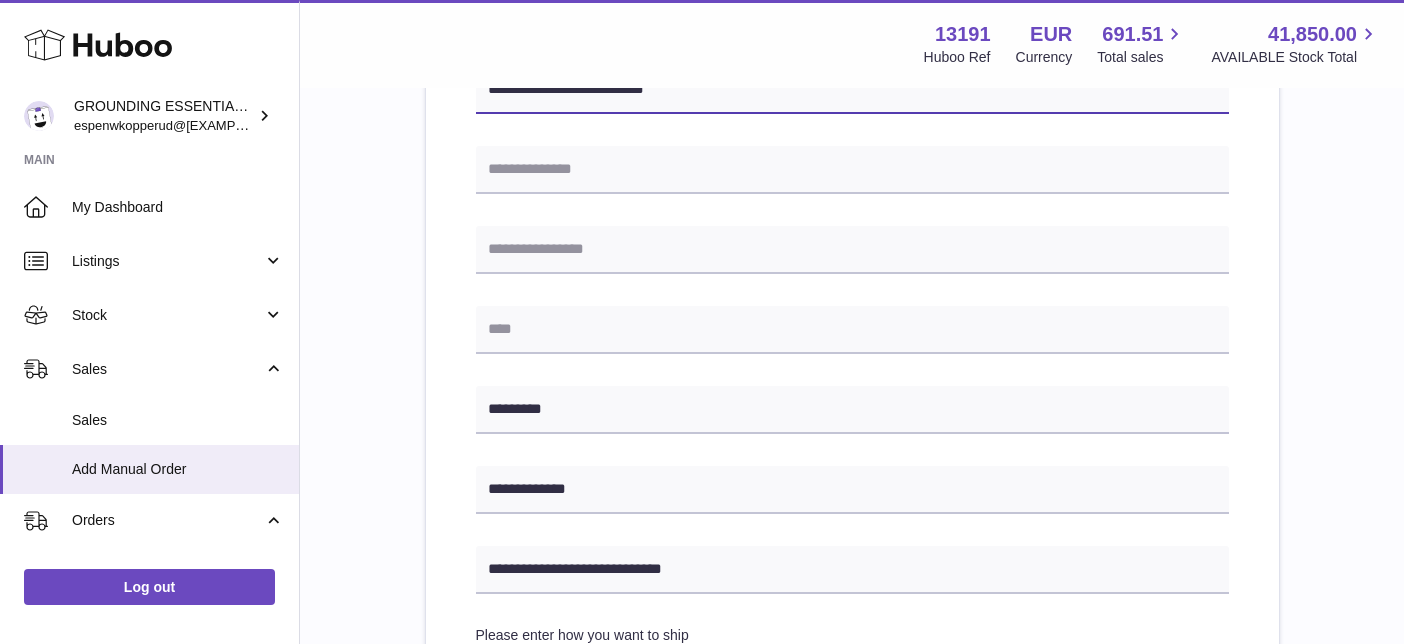 type on "**********" 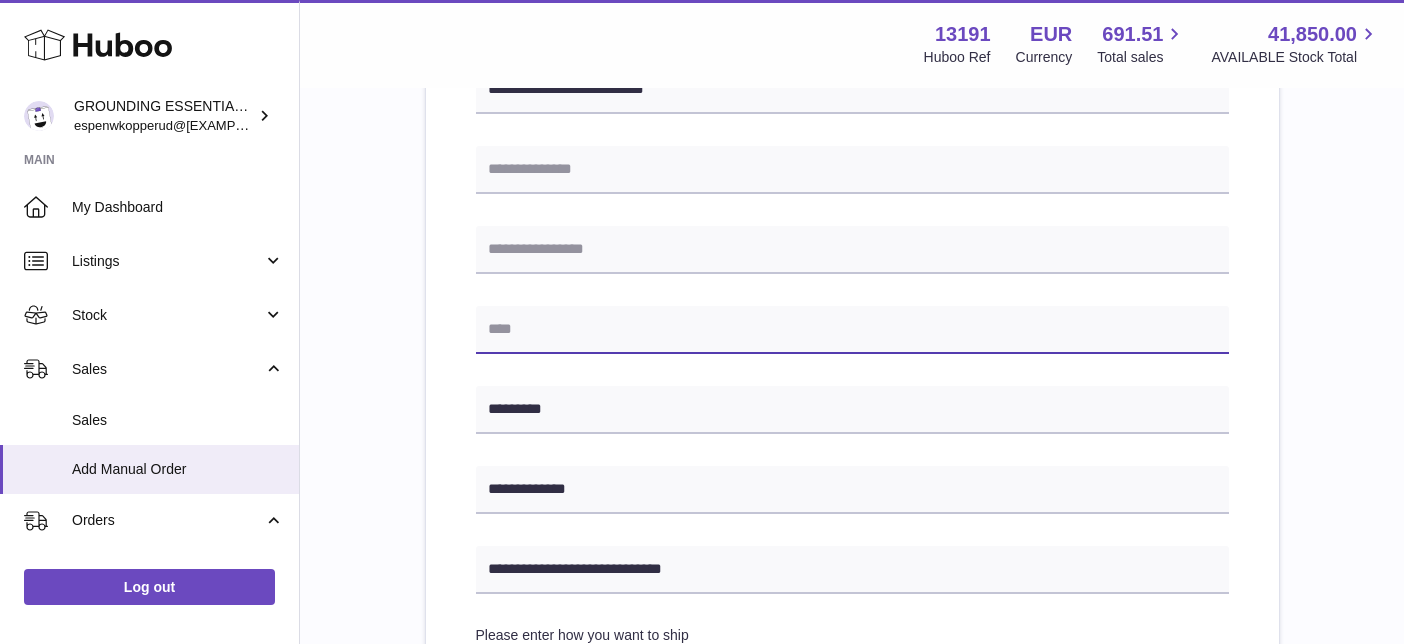 click at bounding box center (852, 330) 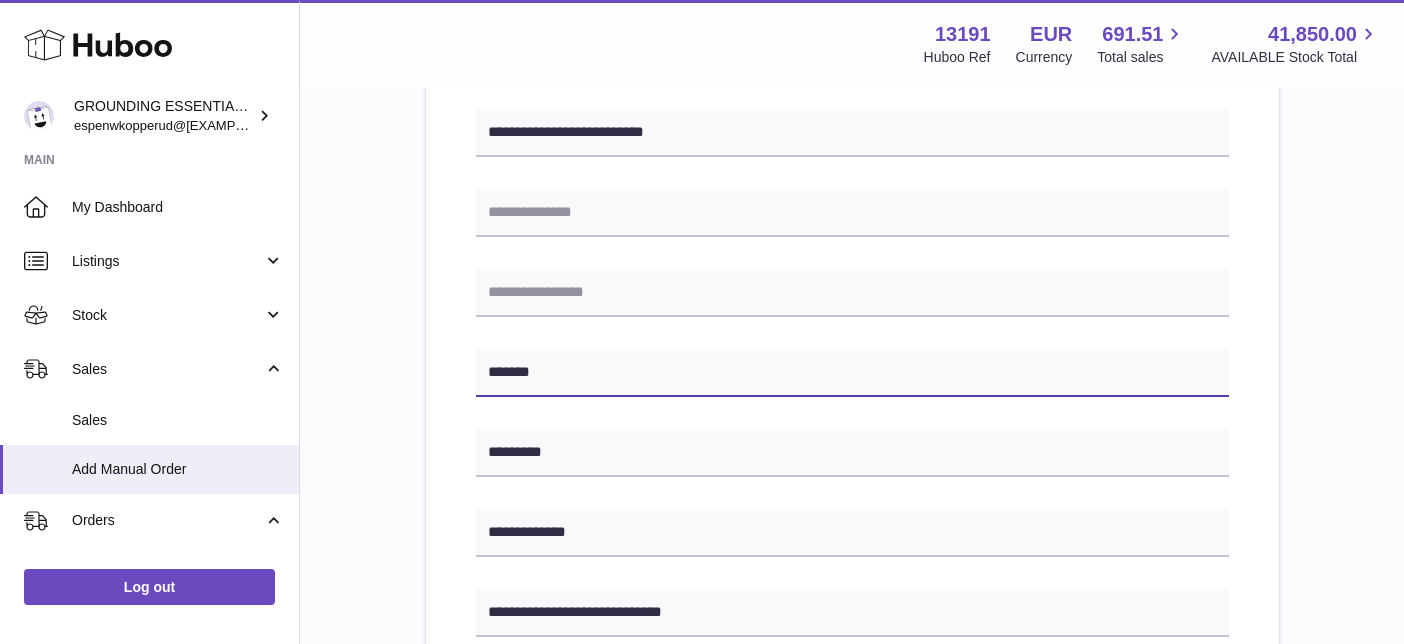 scroll, scrollTop: 473, scrollLeft: 0, axis: vertical 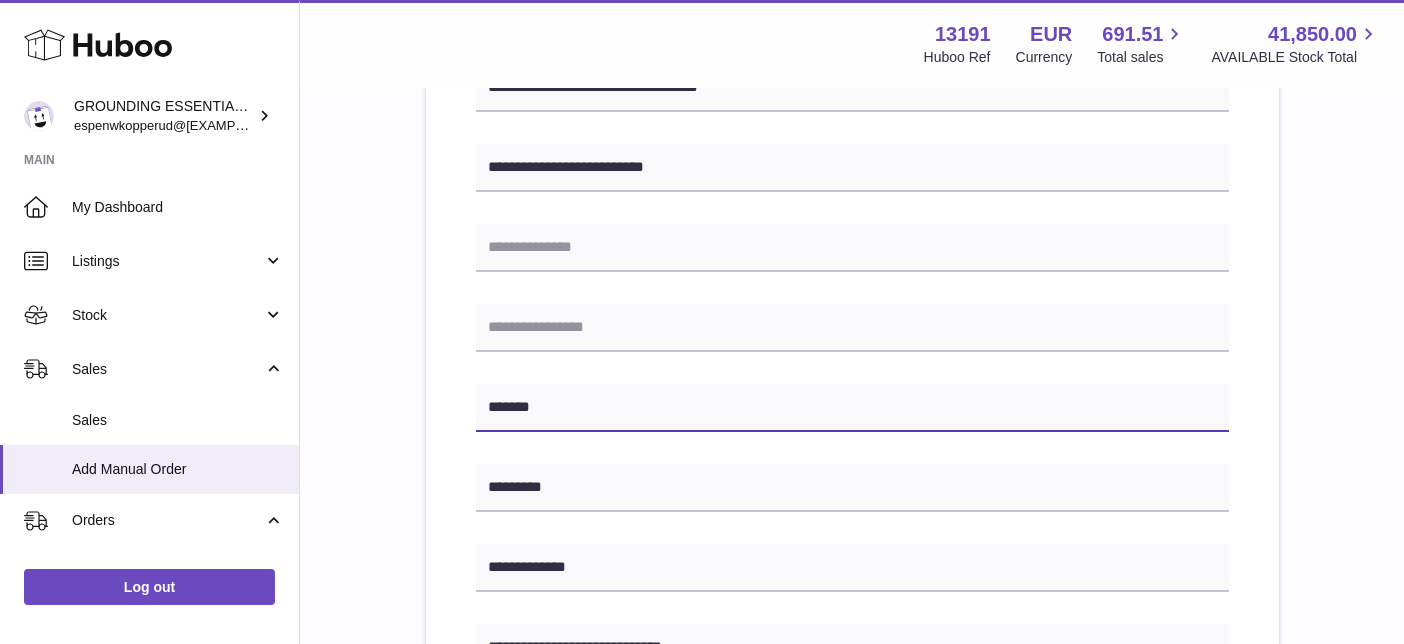 click on "*******" at bounding box center [852, 408] 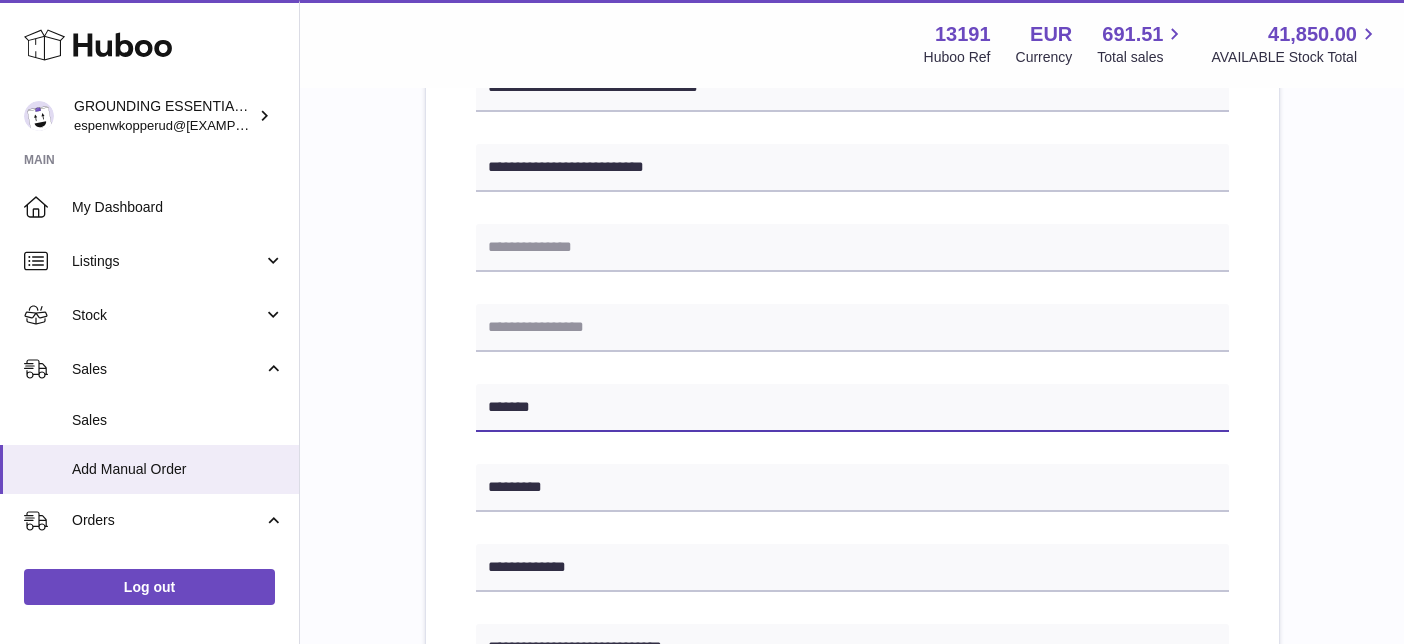 type on "*******" 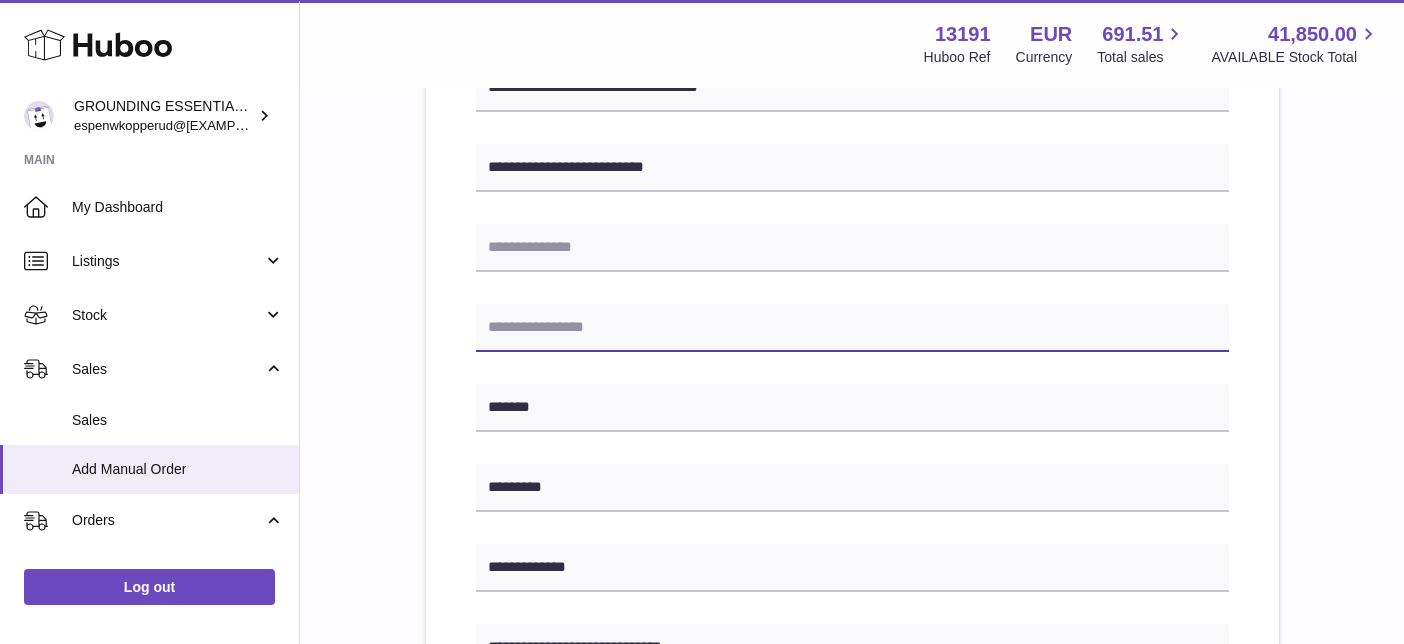 click at bounding box center (852, 328) 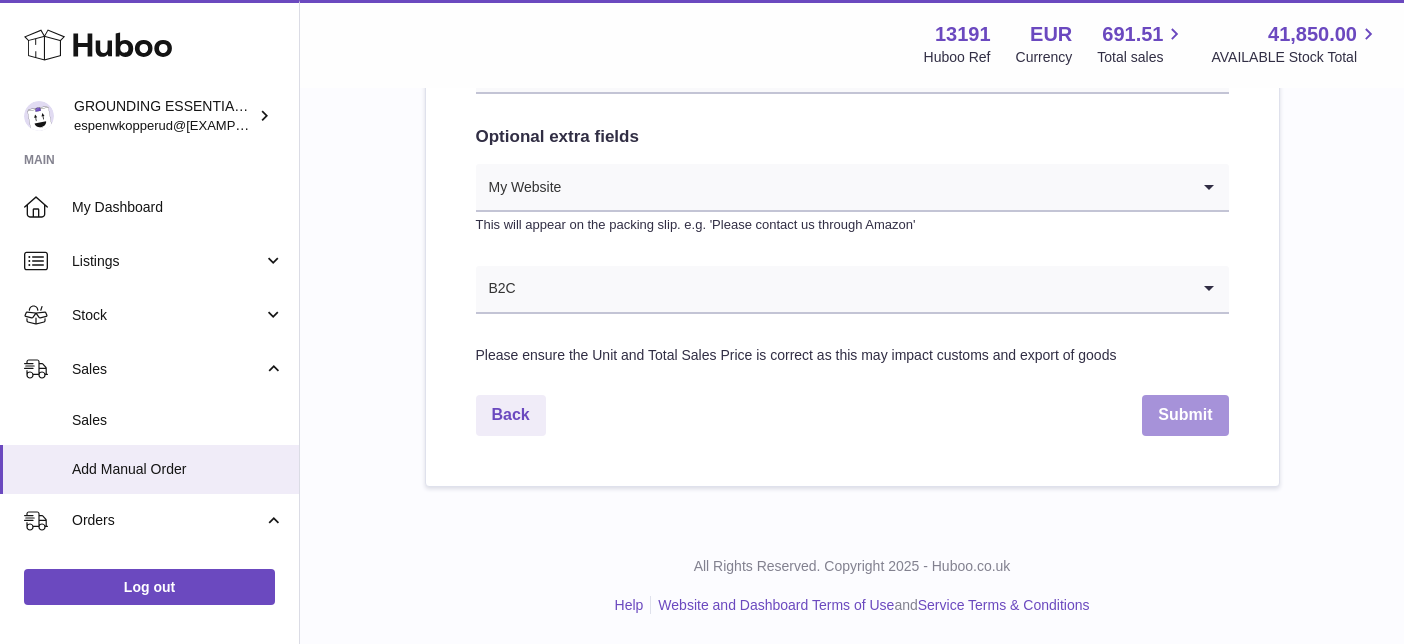 type on "*******" 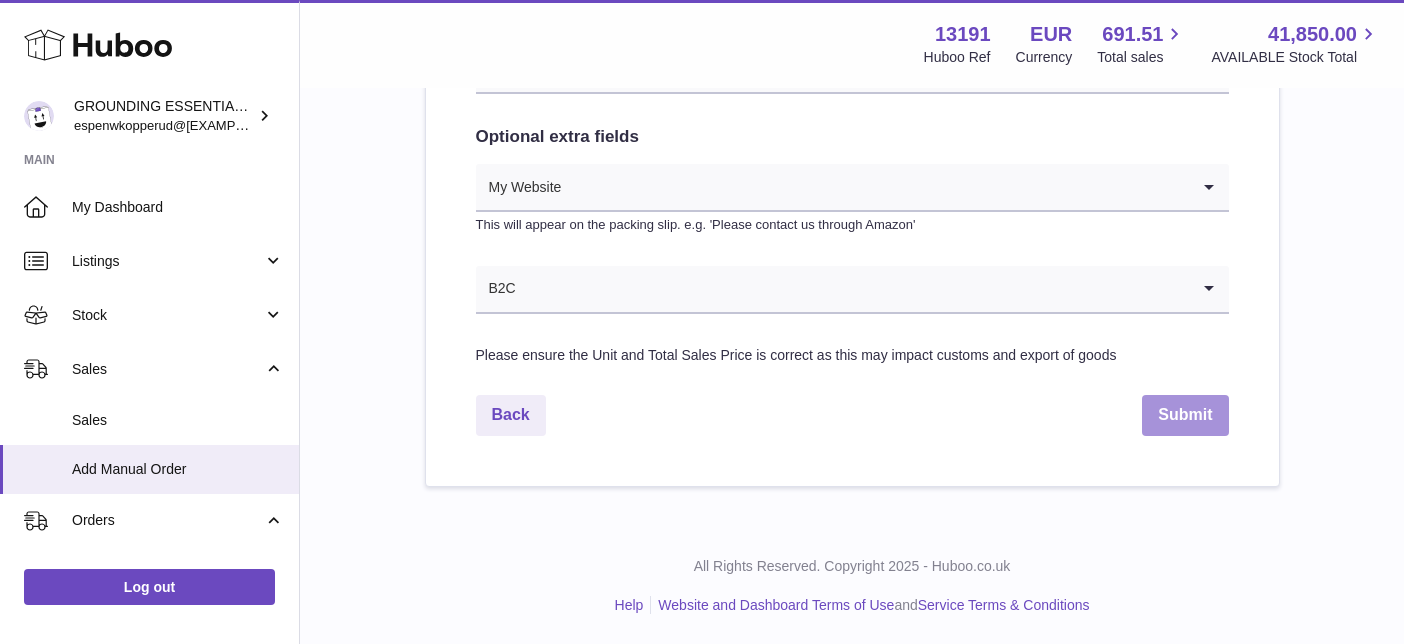 click on "Submit" at bounding box center (1185, 415) 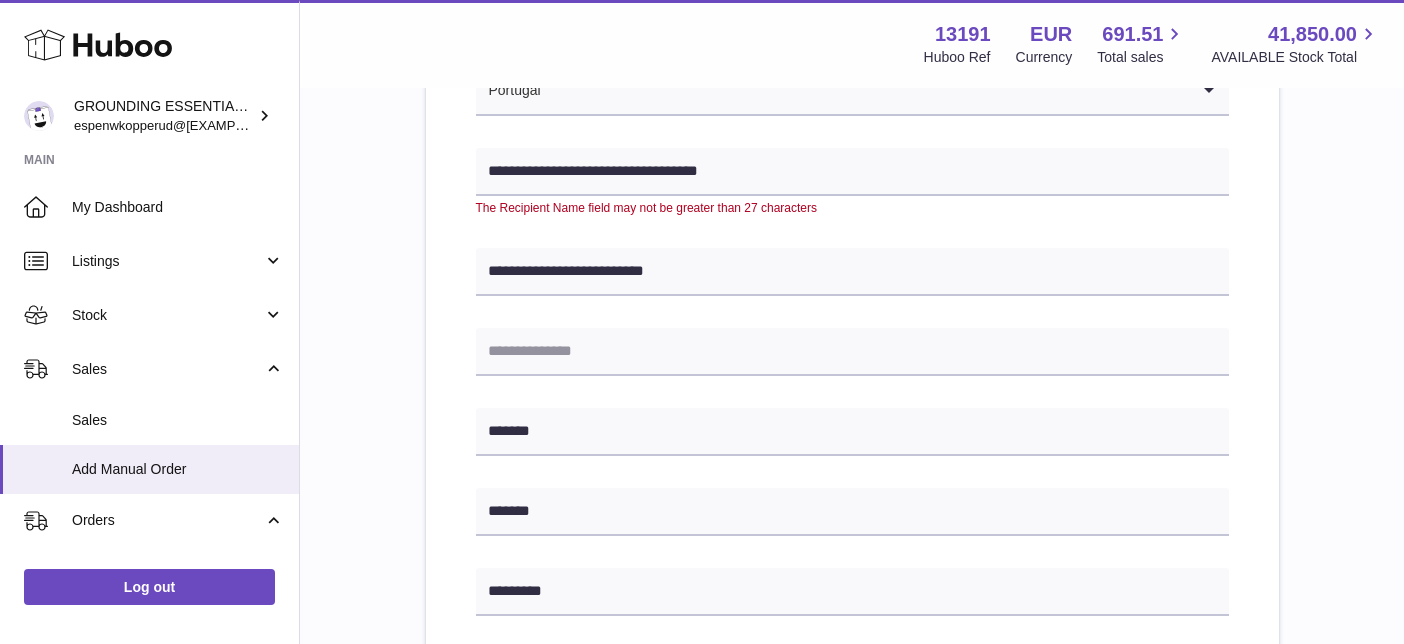 scroll, scrollTop: 256, scrollLeft: 0, axis: vertical 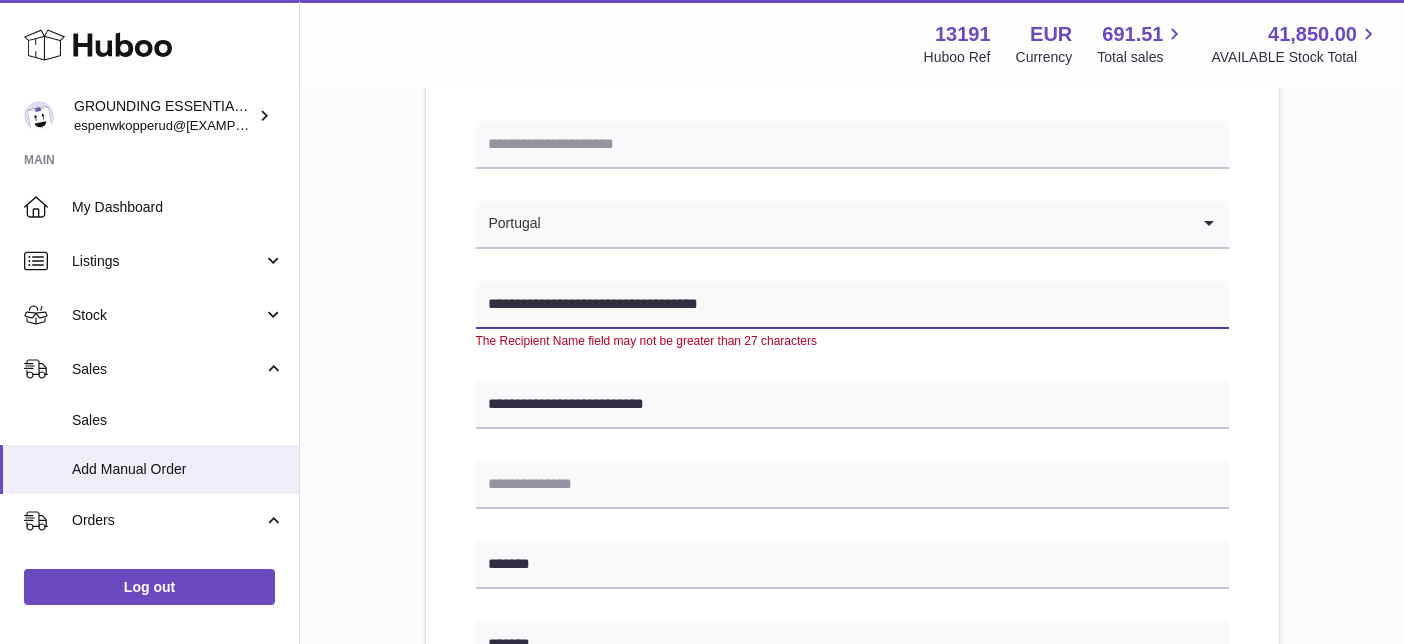 click on "**********" at bounding box center [852, 305] 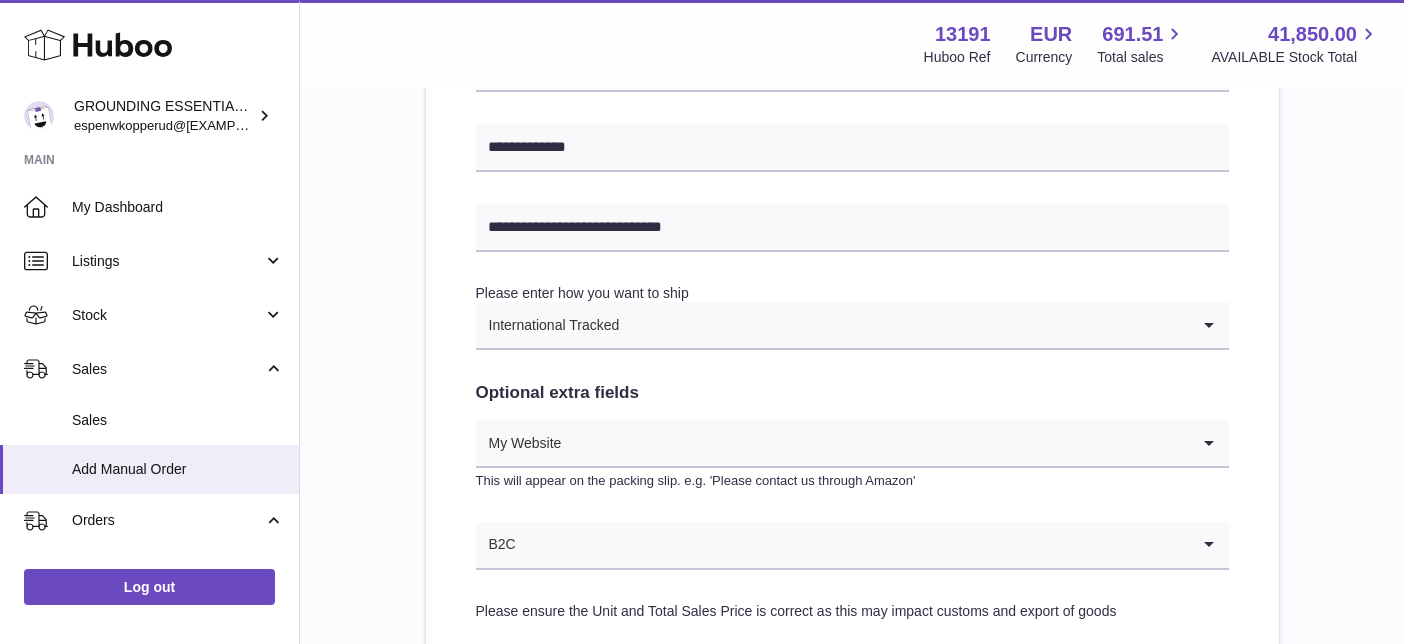 scroll, scrollTop: 1149, scrollLeft: 0, axis: vertical 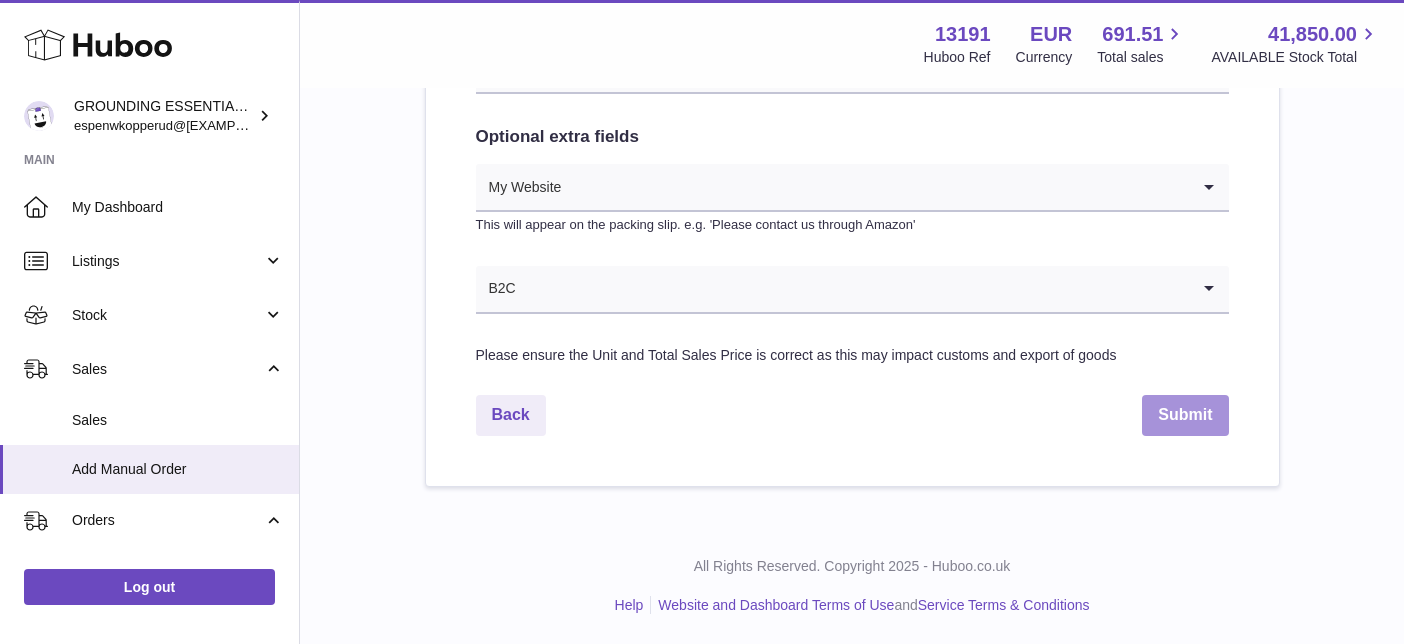 type on "**********" 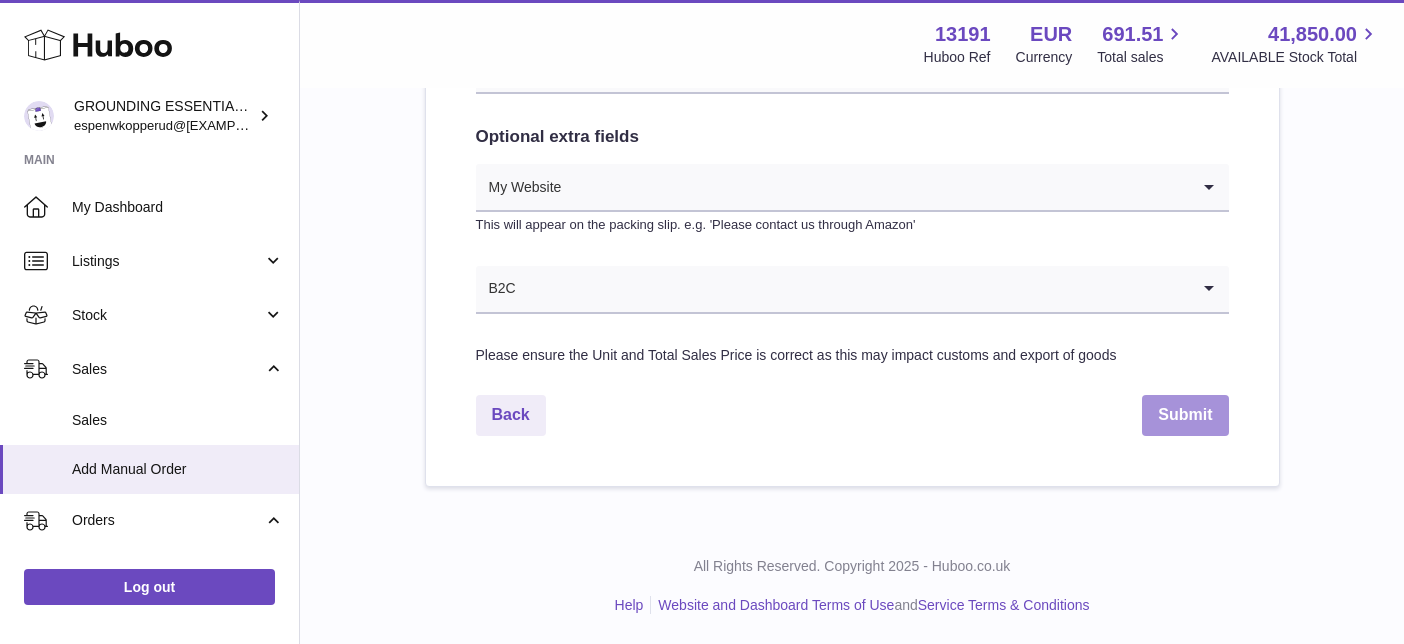 click on "Submit" at bounding box center (1185, 415) 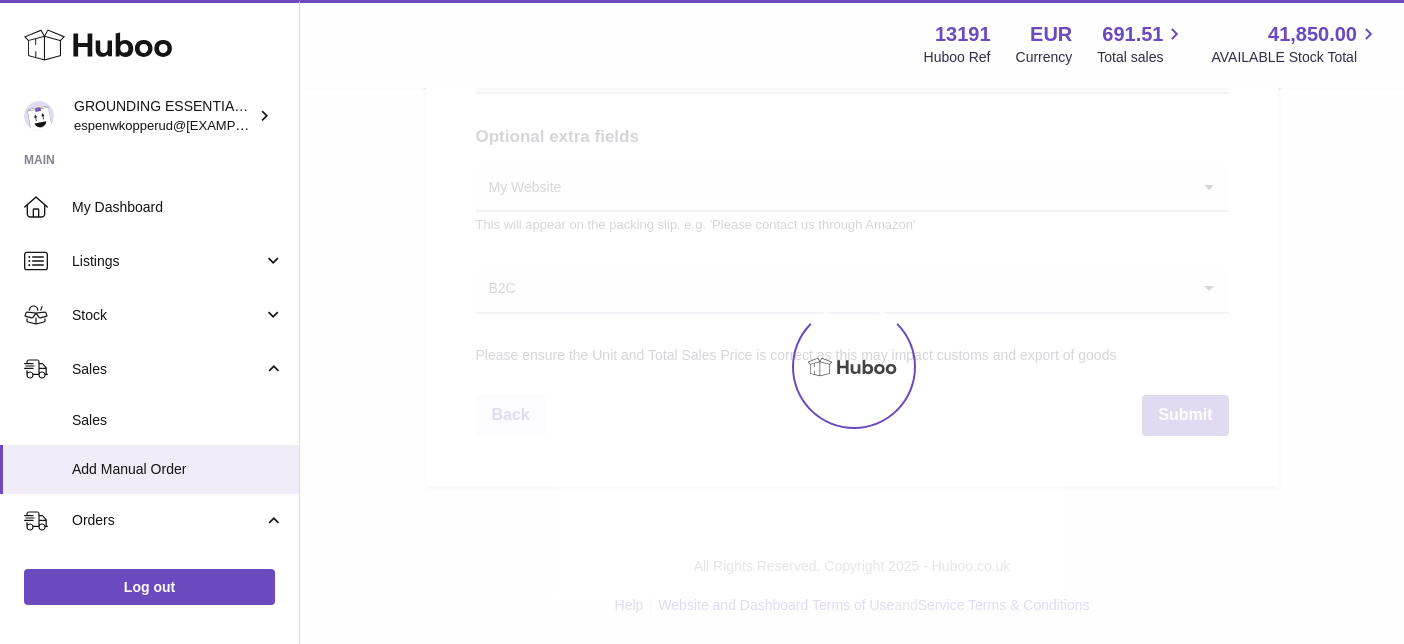 scroll, scrollTop: 0, scrollLeft: 0, axis: both 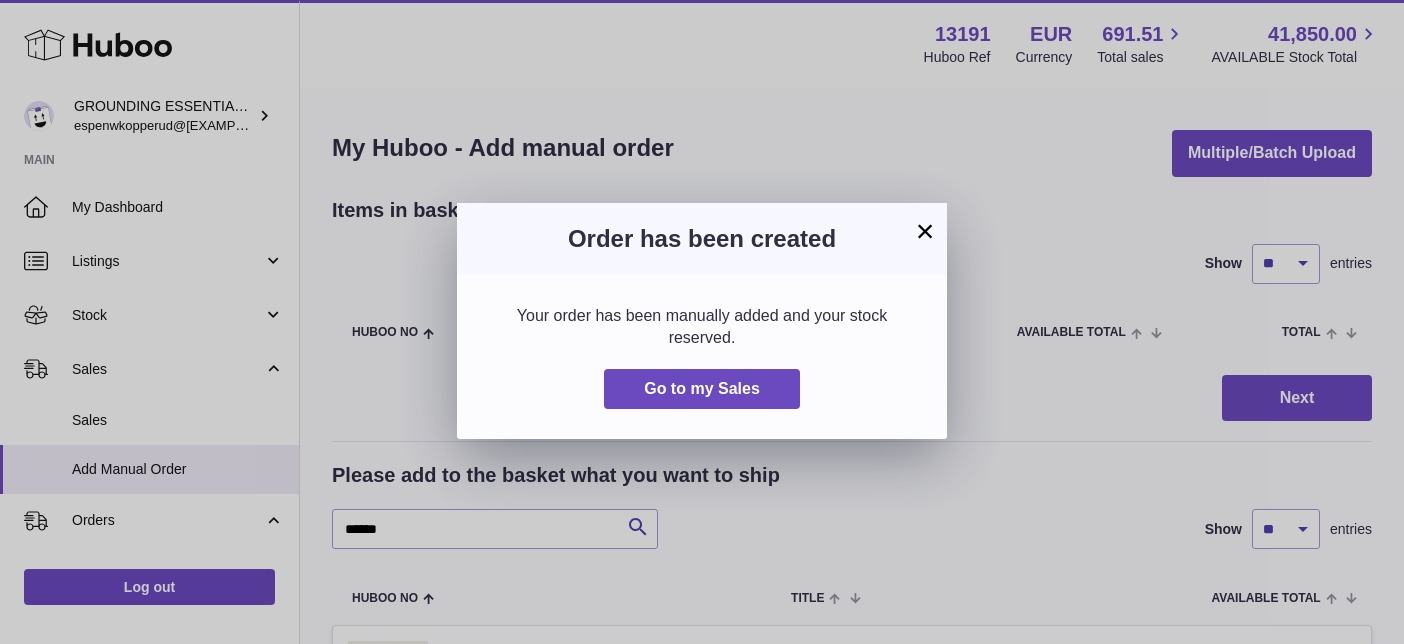 click on "×" at bounding box center (925, 231) 